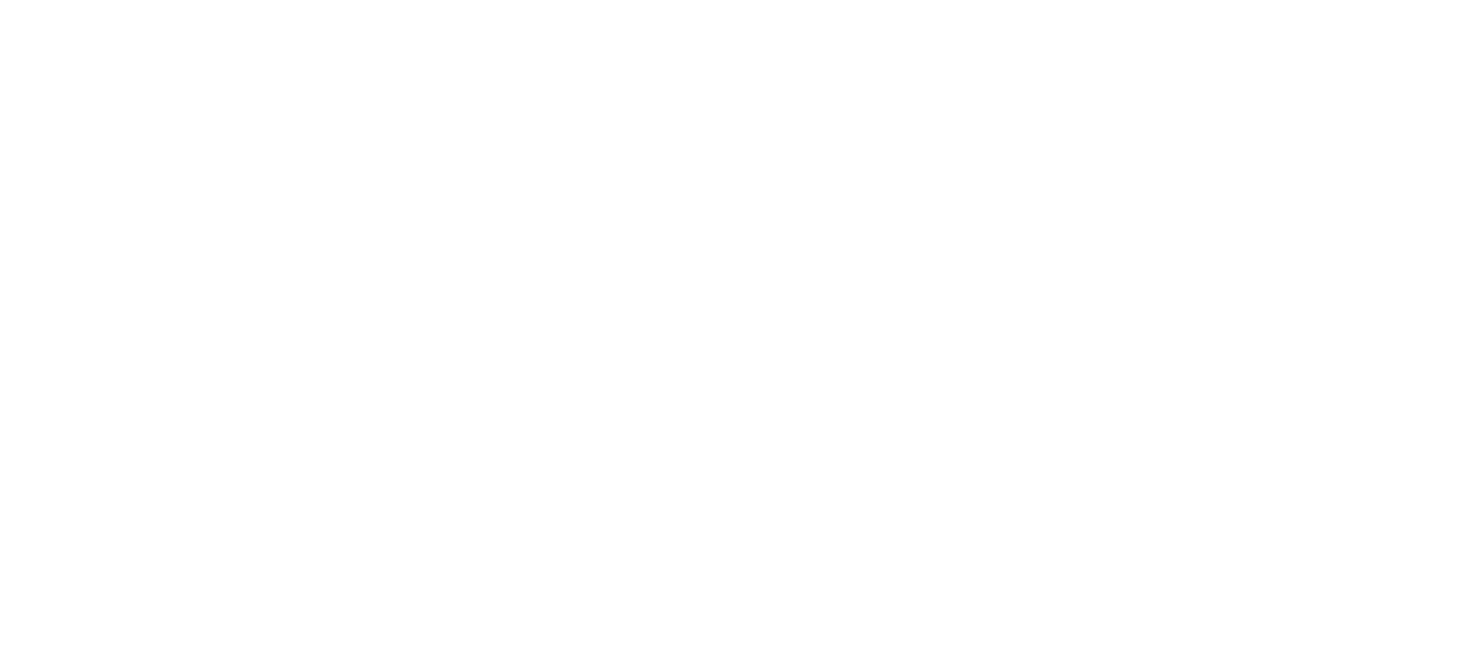 scroll, scrollTop: 0, scrollLeft: 0, axis: both 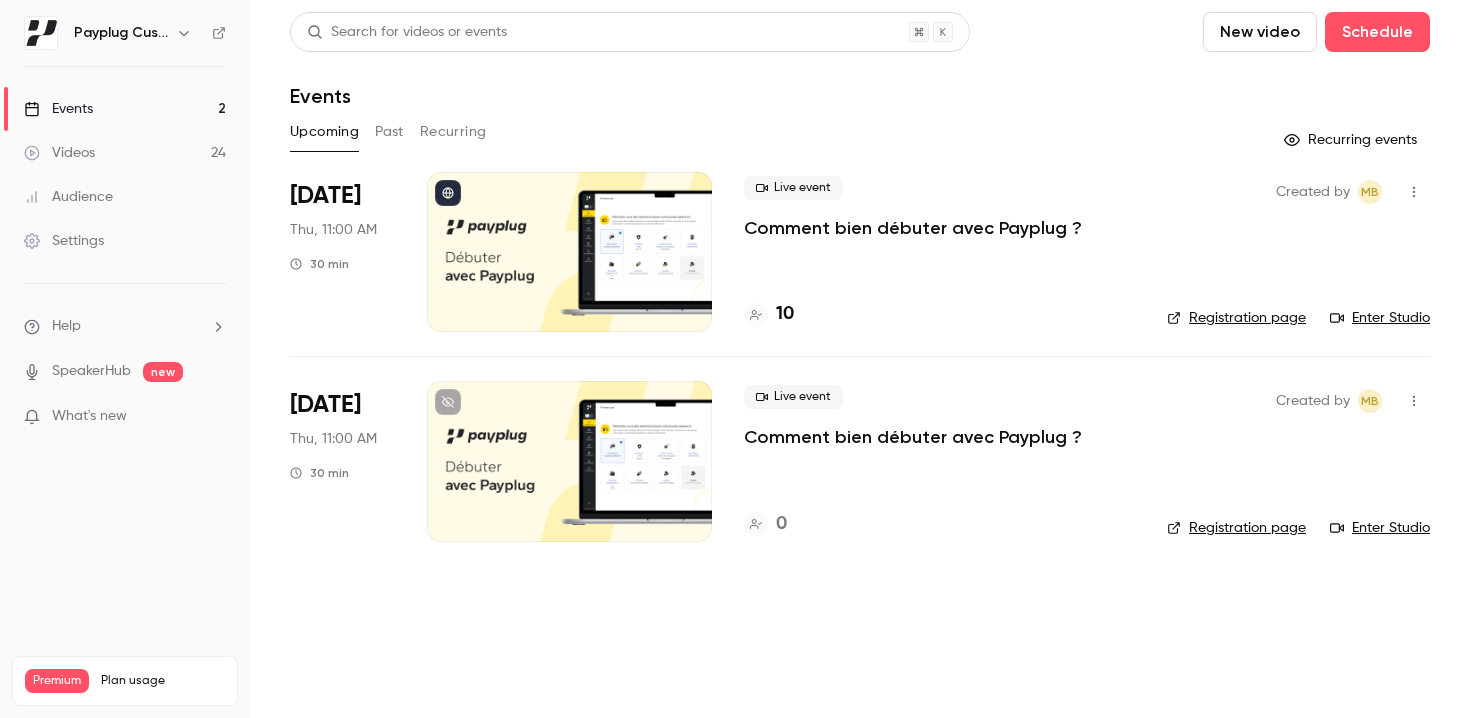 click on "Enter Studio" at bounding box center [1380, 318] 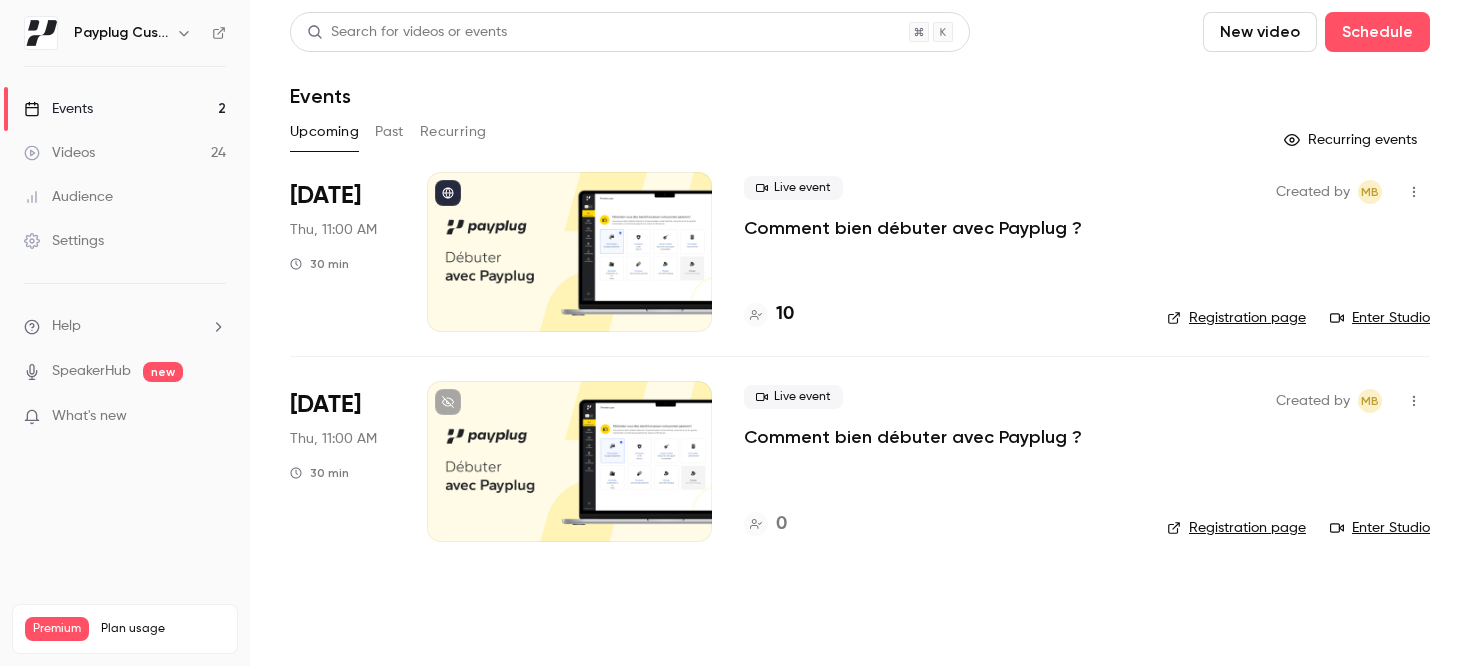 click on "Comment bien débuter avec Payplug ?" at bounding box center (913, 228) 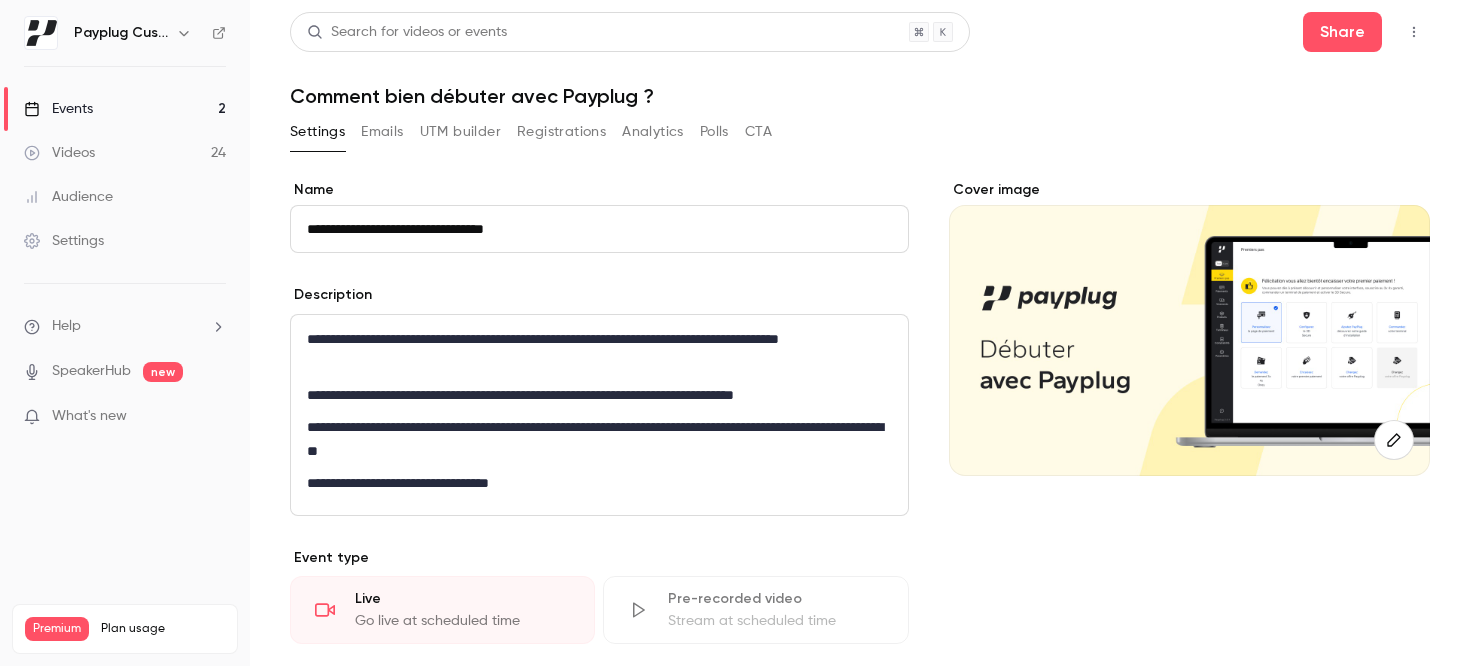 click on "Emails" at bounding box center [382, 132] 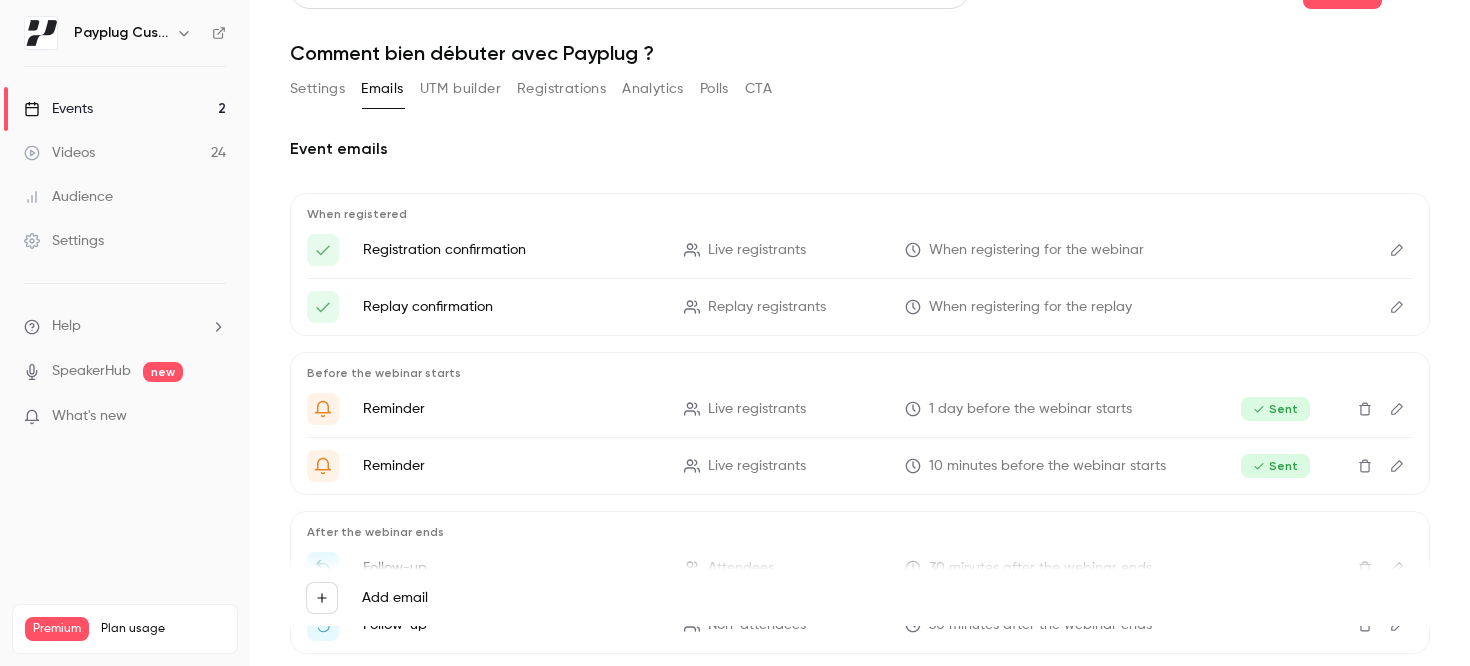 scroll, scrollTop: 0, scrollLeft: 0, axis: both 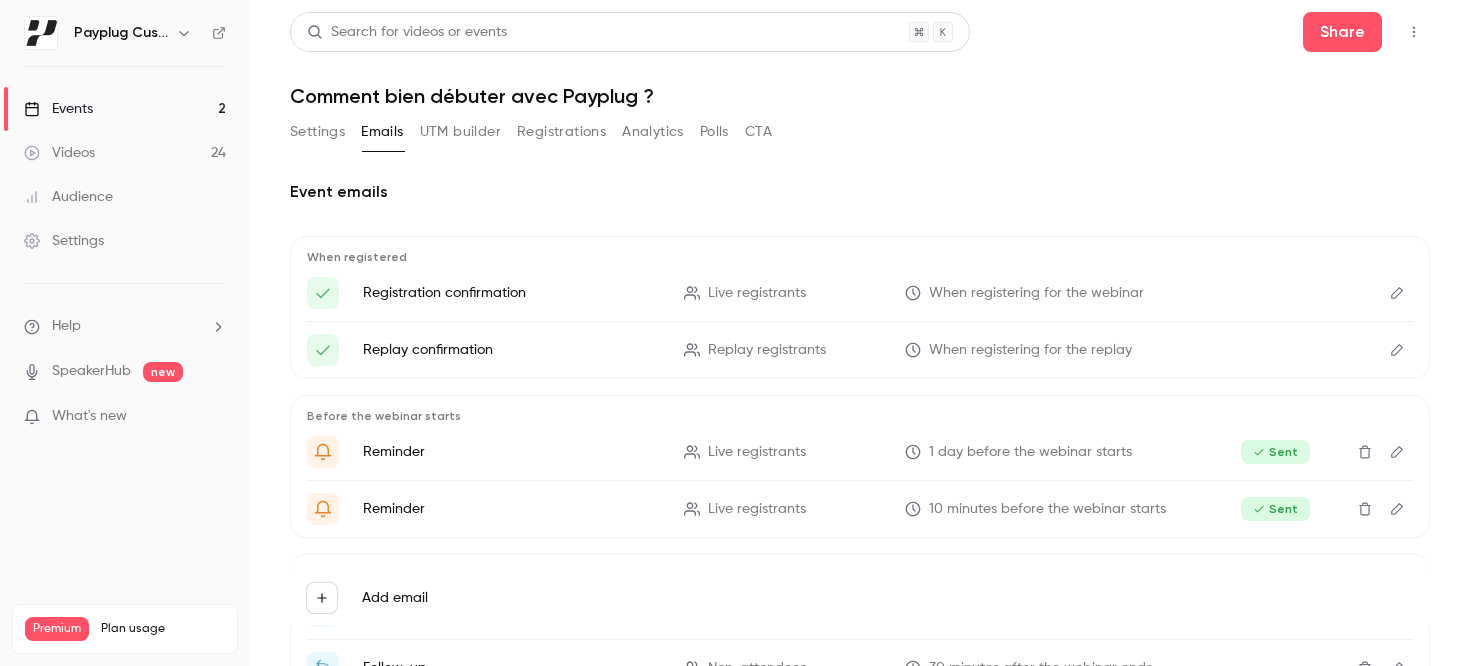 click on "Registrations" at bounding box center [561, 132] 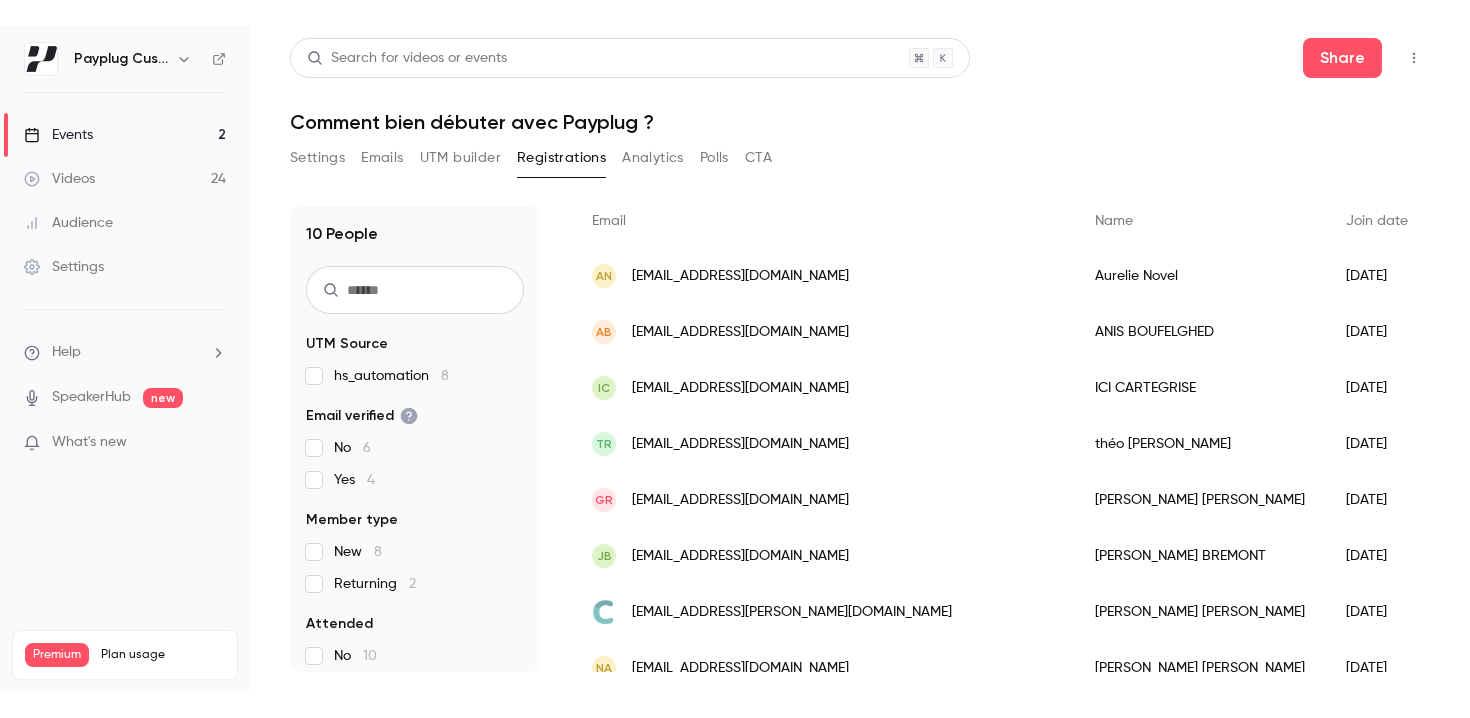 scroll, scrollTop: 0, scrollLeft: 0, axis: both 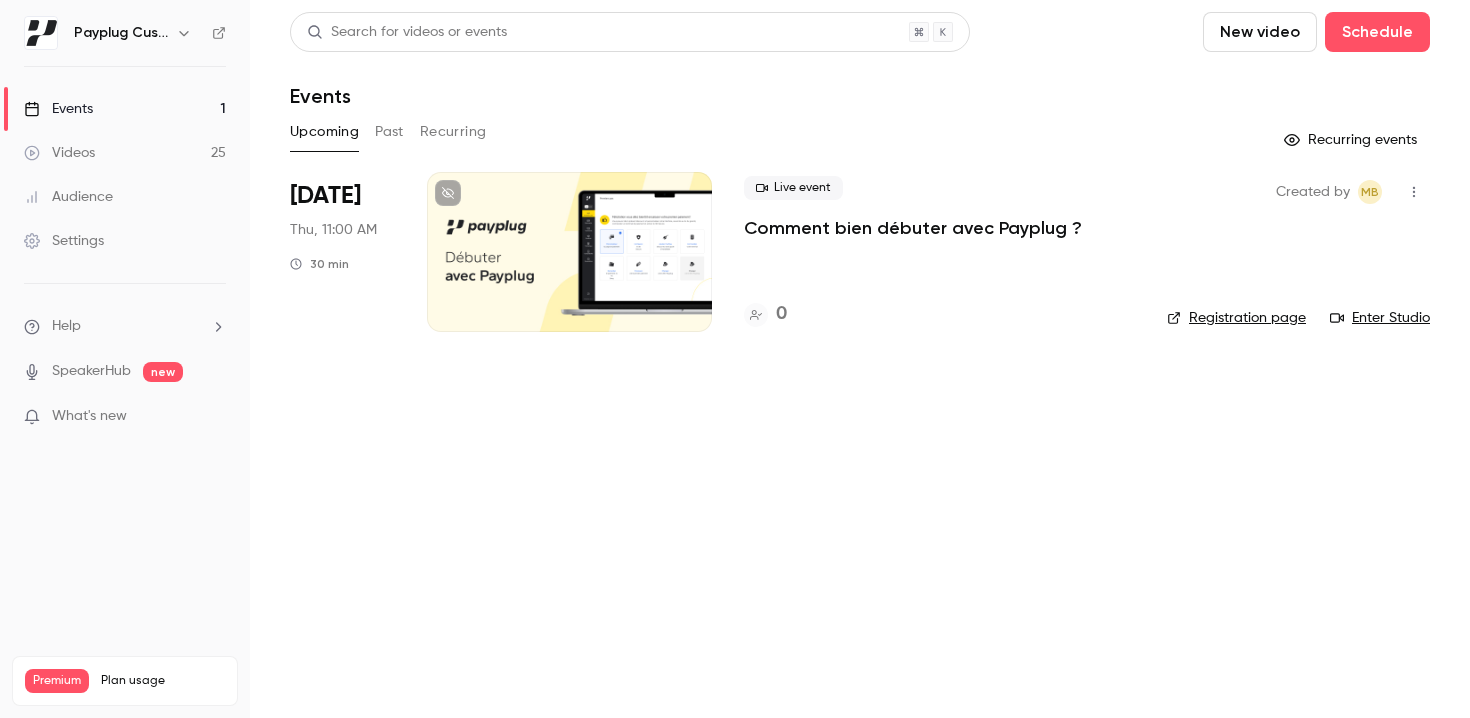 click on "Past" at bounding box center (389, 132) 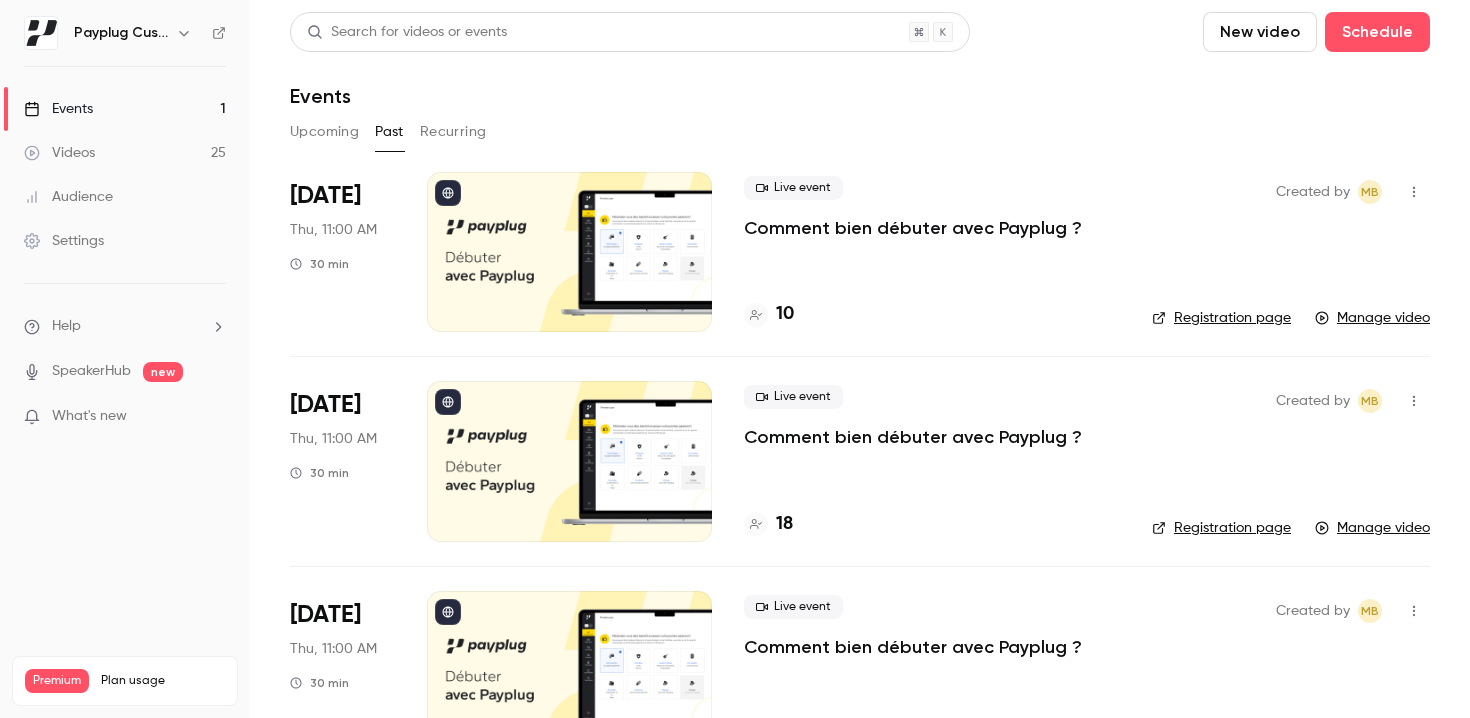 click on "Comment bien débuter avec Payplug ?" at bounding box center (913, 437) 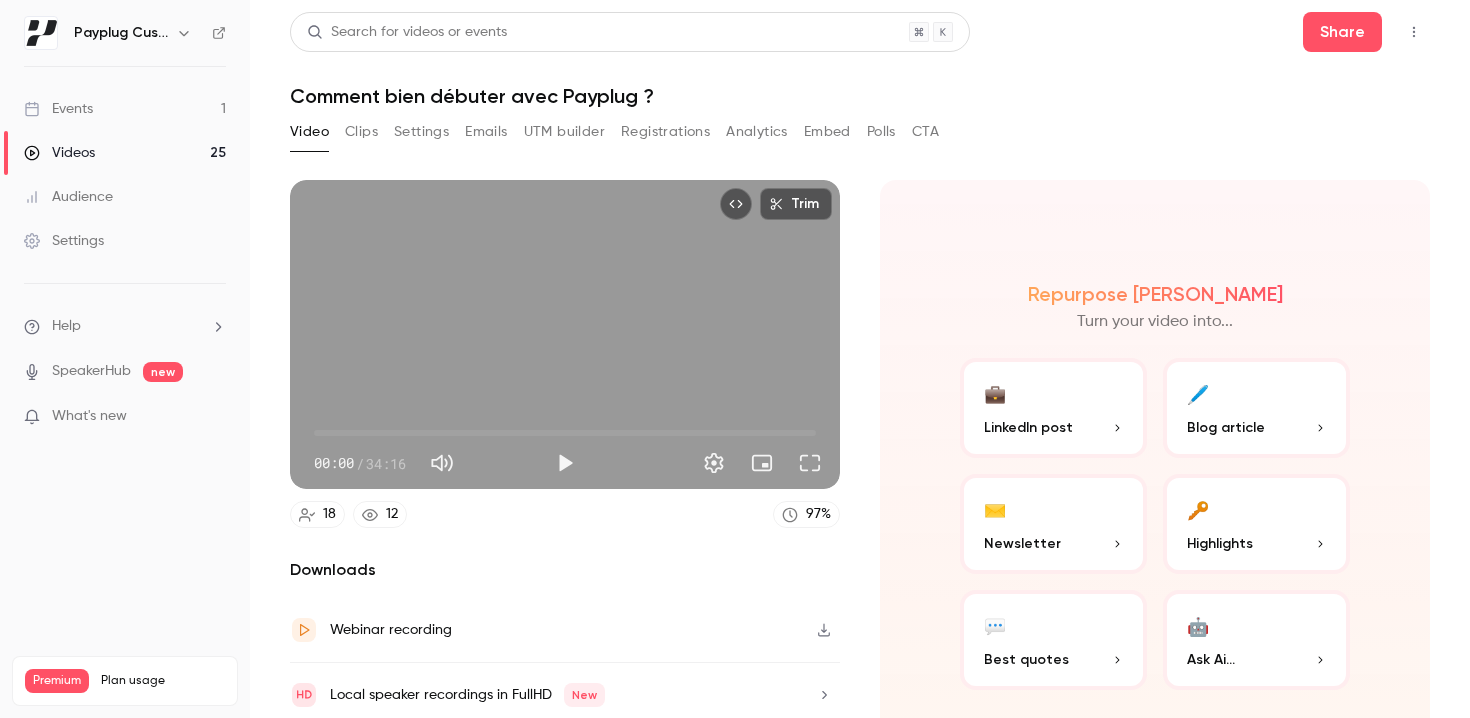 click on "Emails" at bounding box center (486, 132) 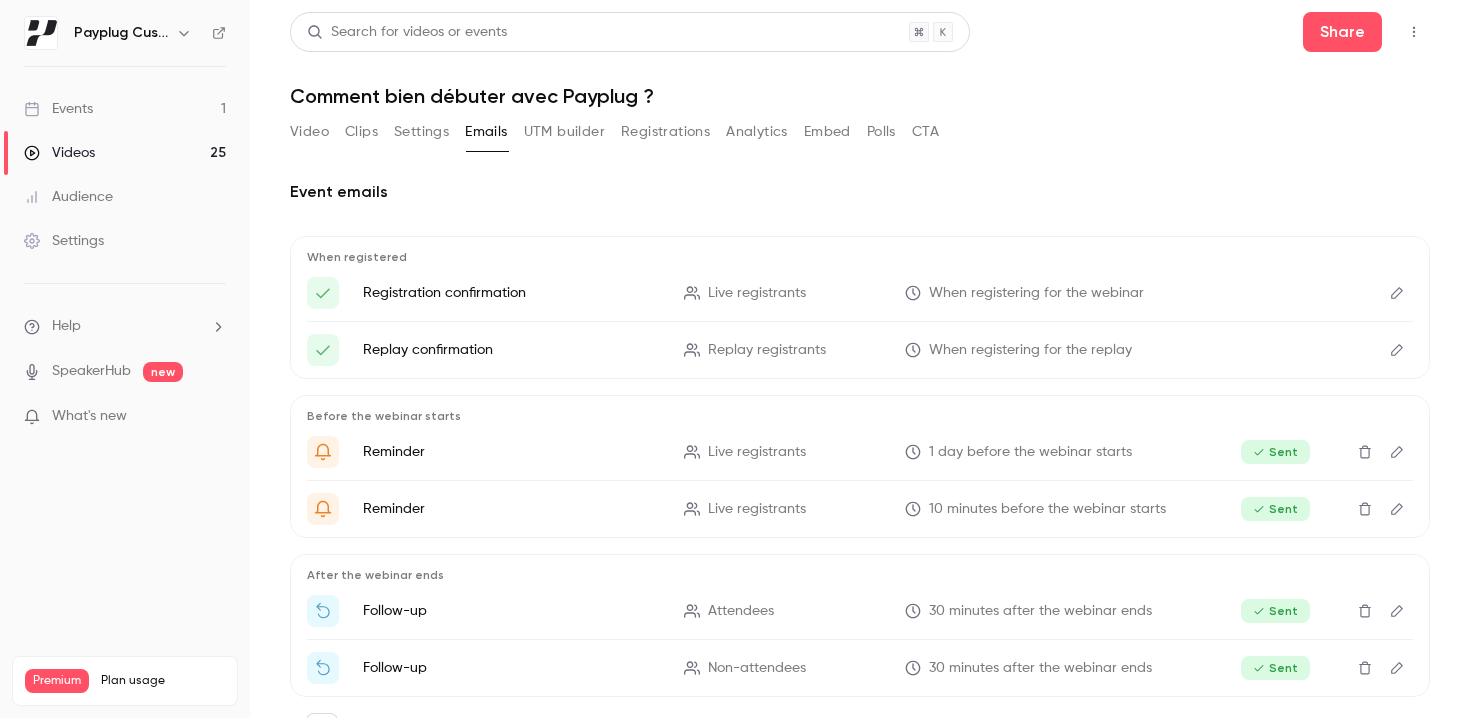 click on "Video" at bounding box center (309, 132) 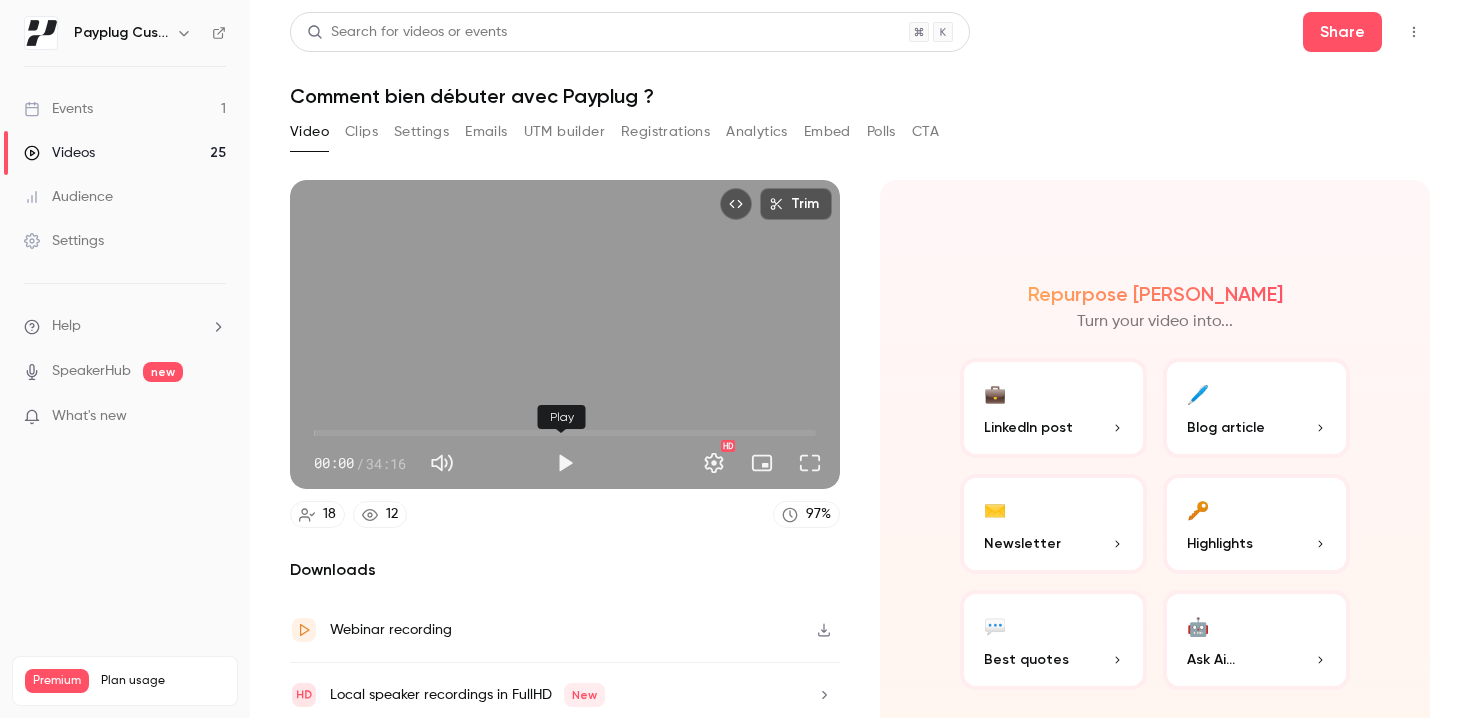 click at bounding box center [565, 463] 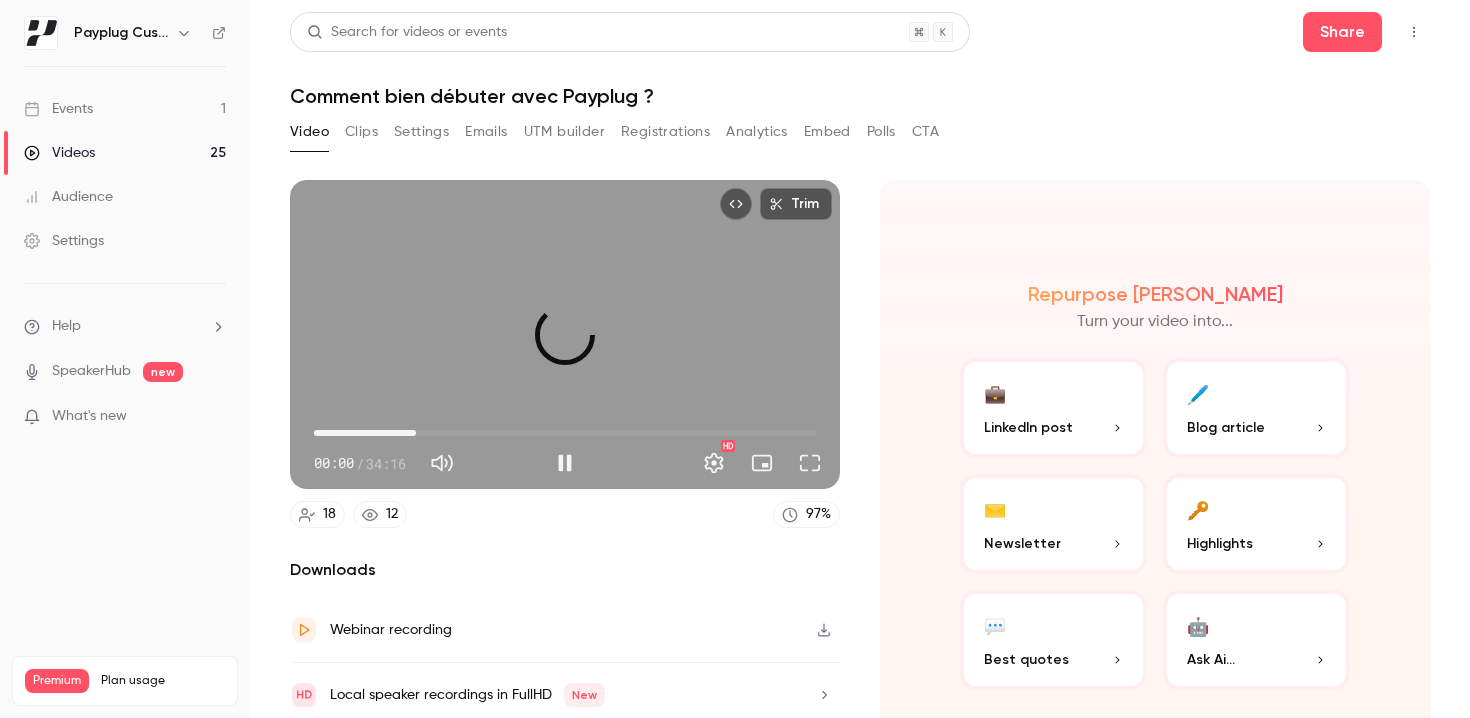 click on "06:56" at bounding box center [565, 433] 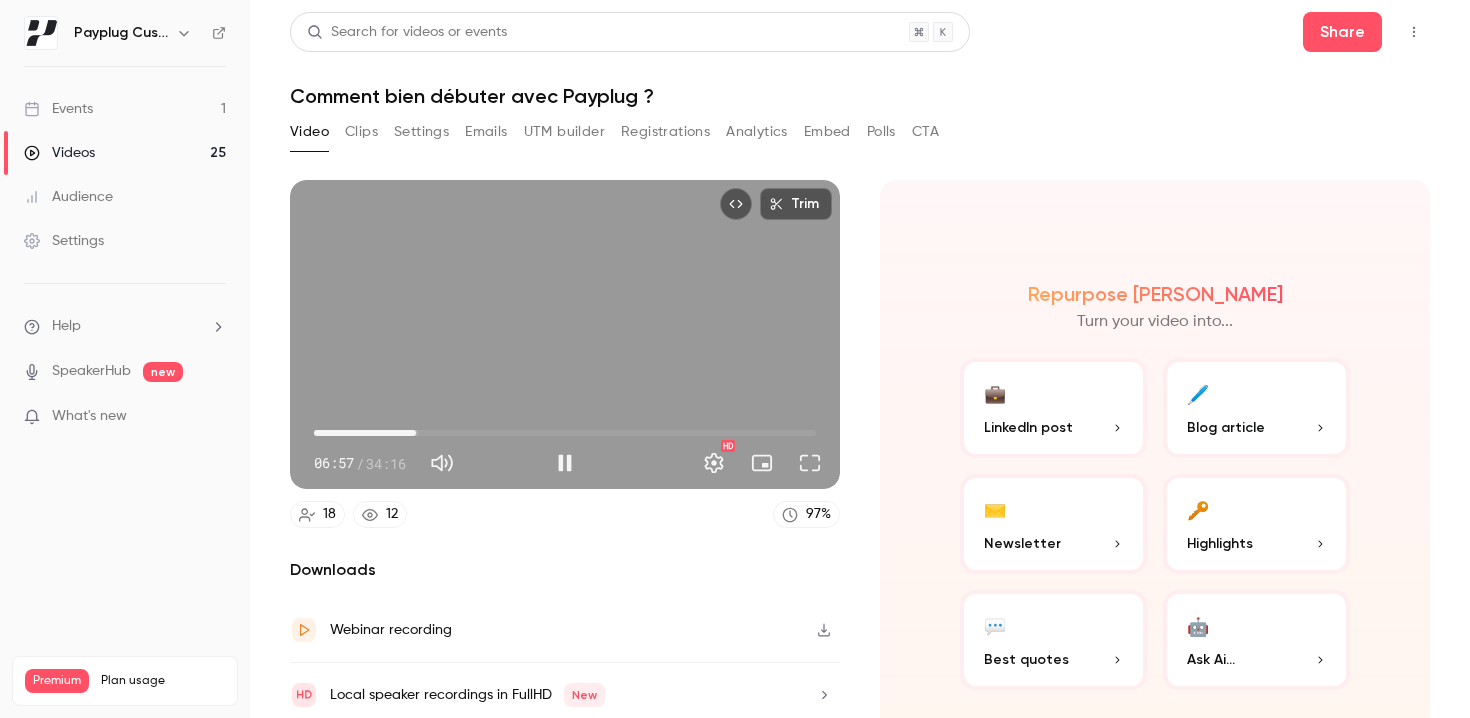 click on "06:57" at bounding box center [565, 433] 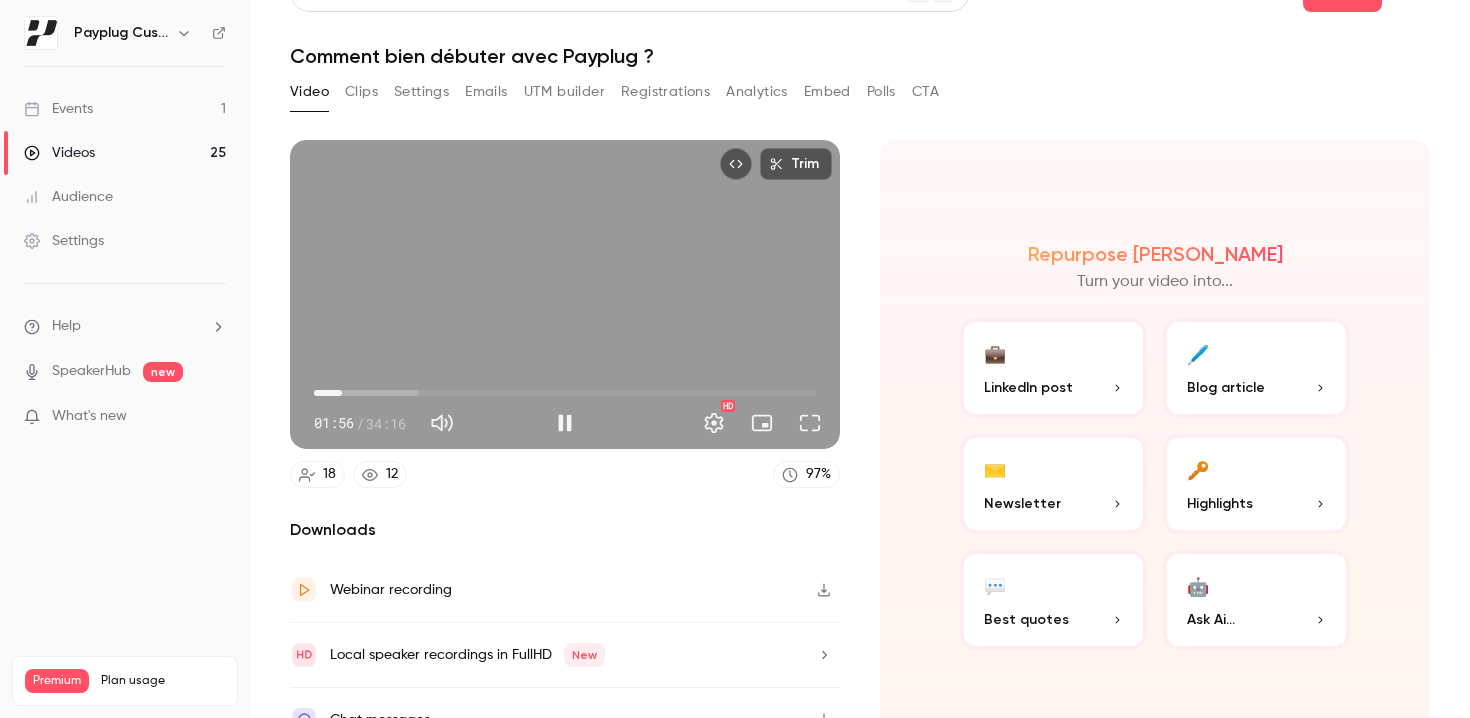 scroll, scrollTop: 0, scrollLeft: 0, axis: both 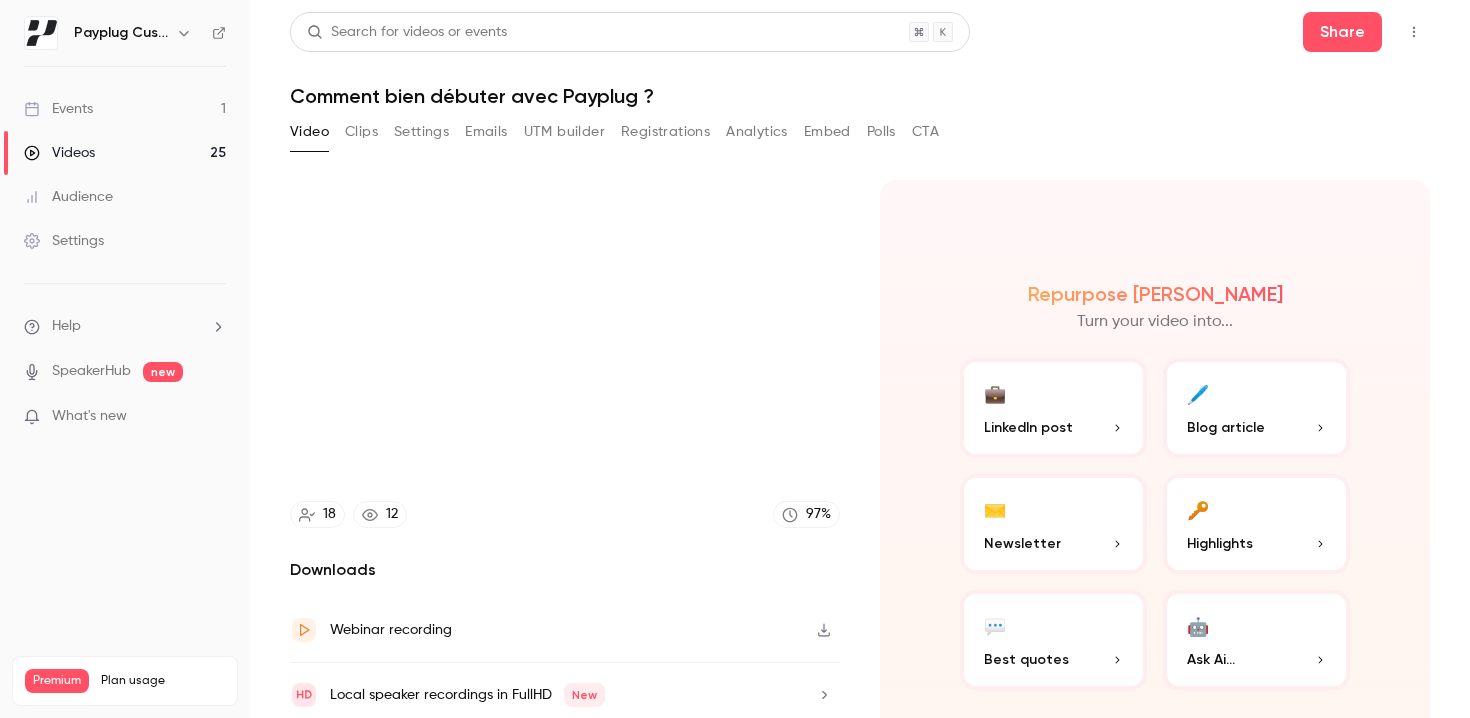 type on "*****" 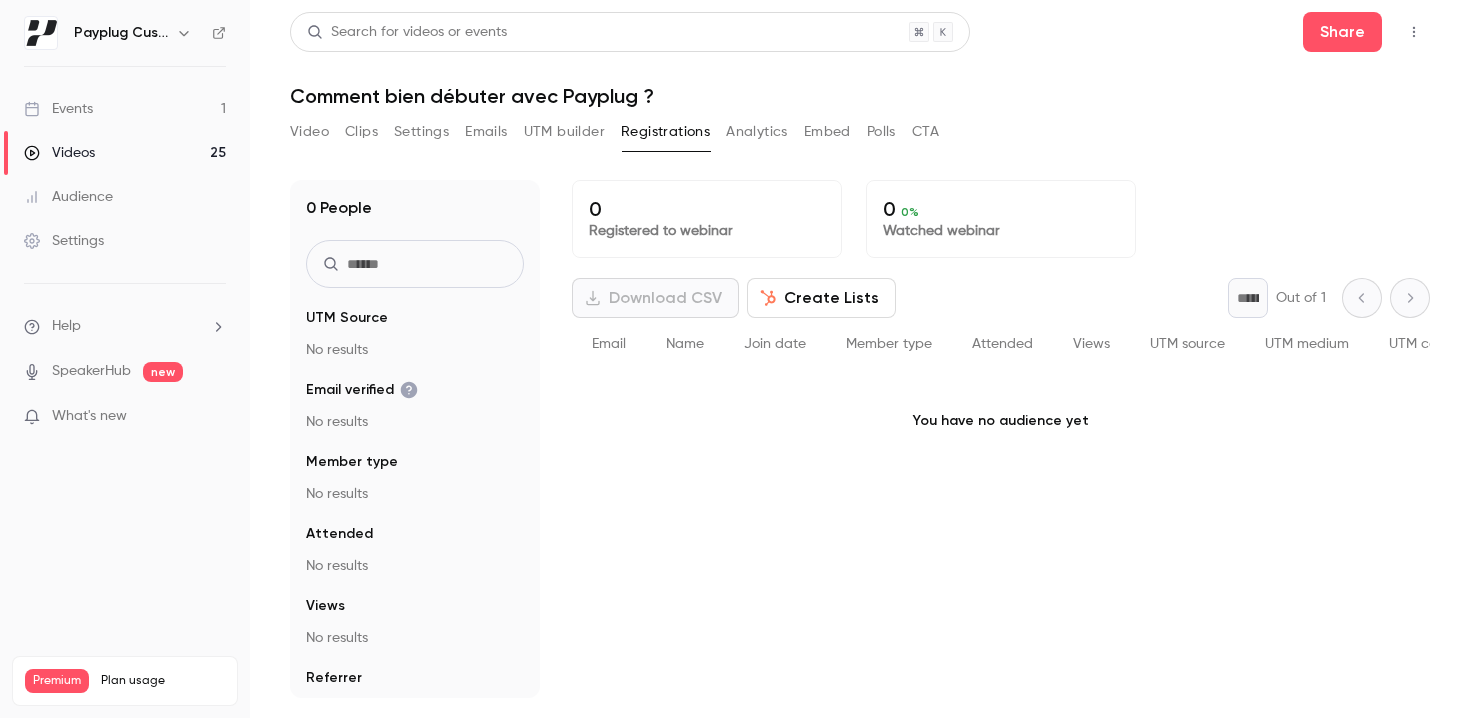 click on "Analytics" at bounding box center [757, 132] 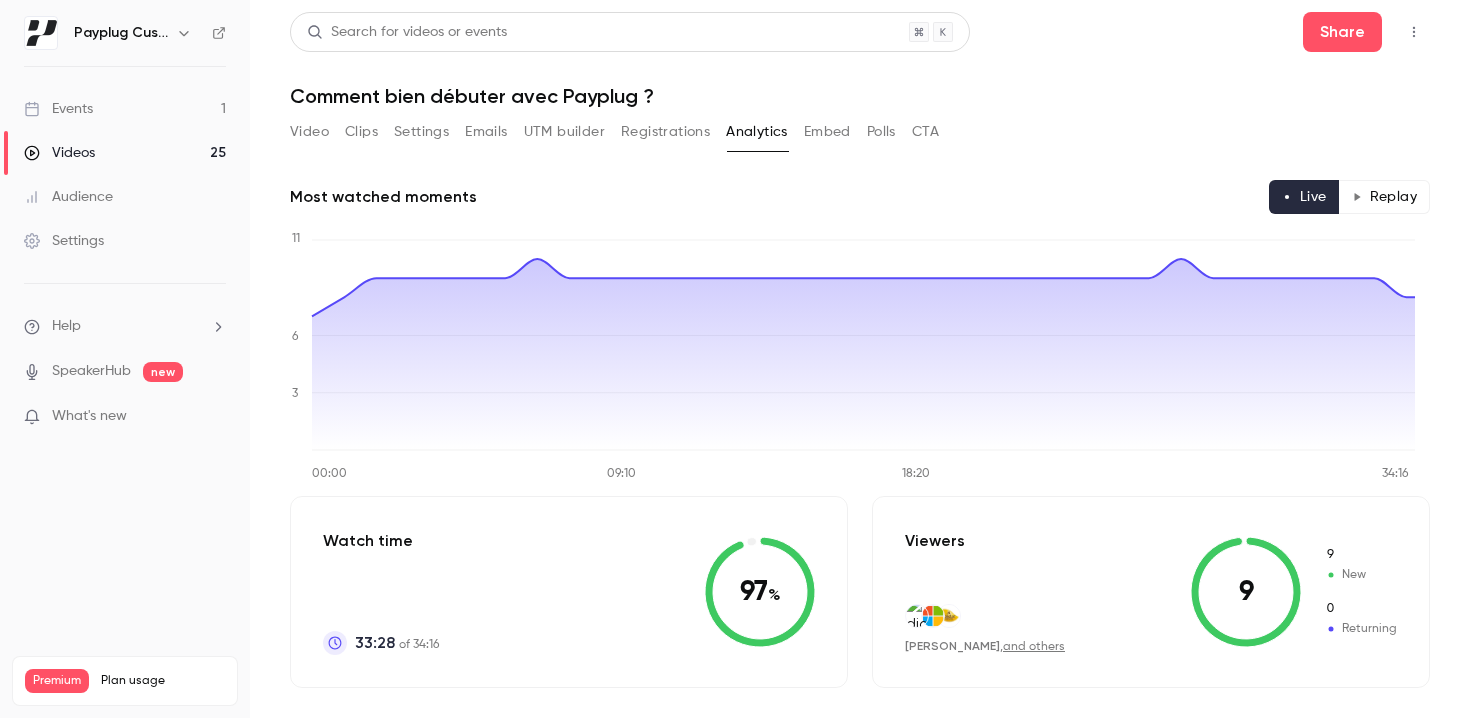 click on "Clips" at bounding box center [361, 132] 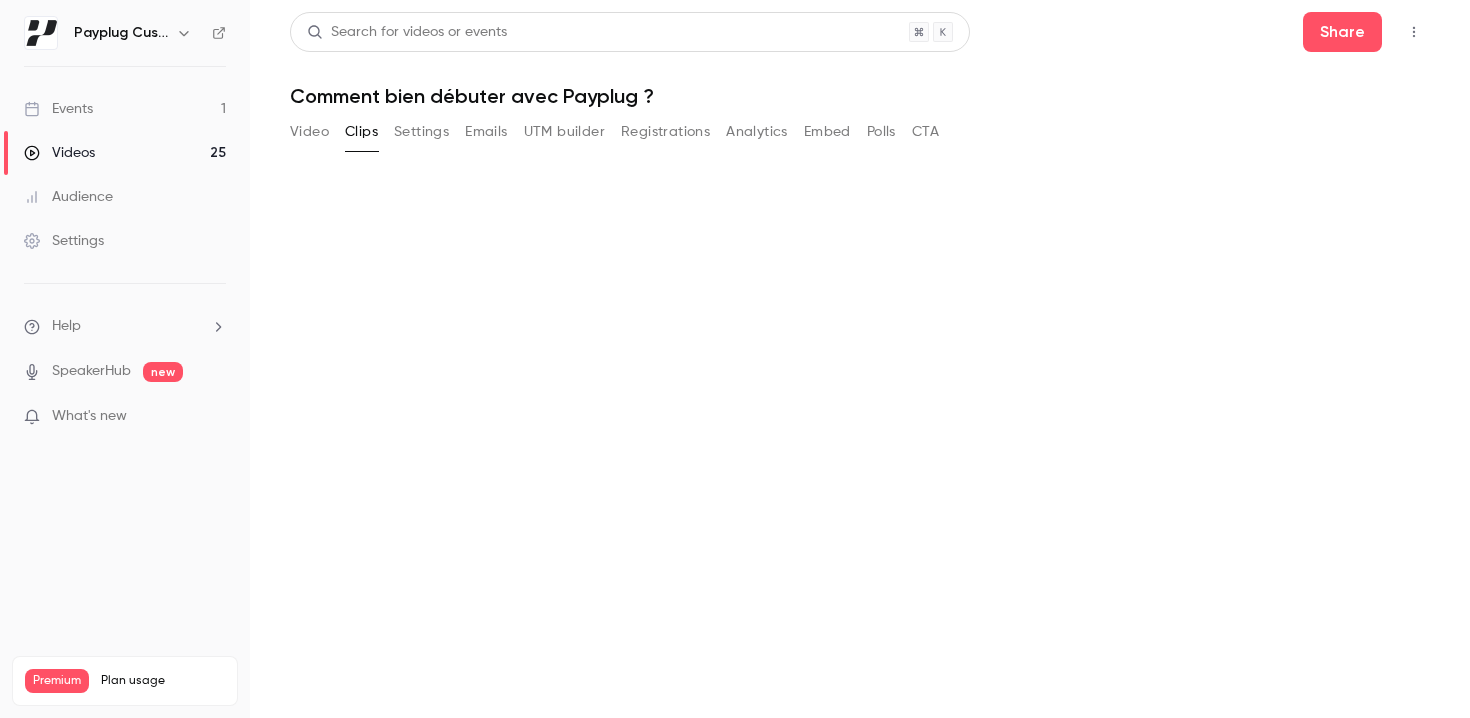 click on "Settings" at bounding box center (421, 132) 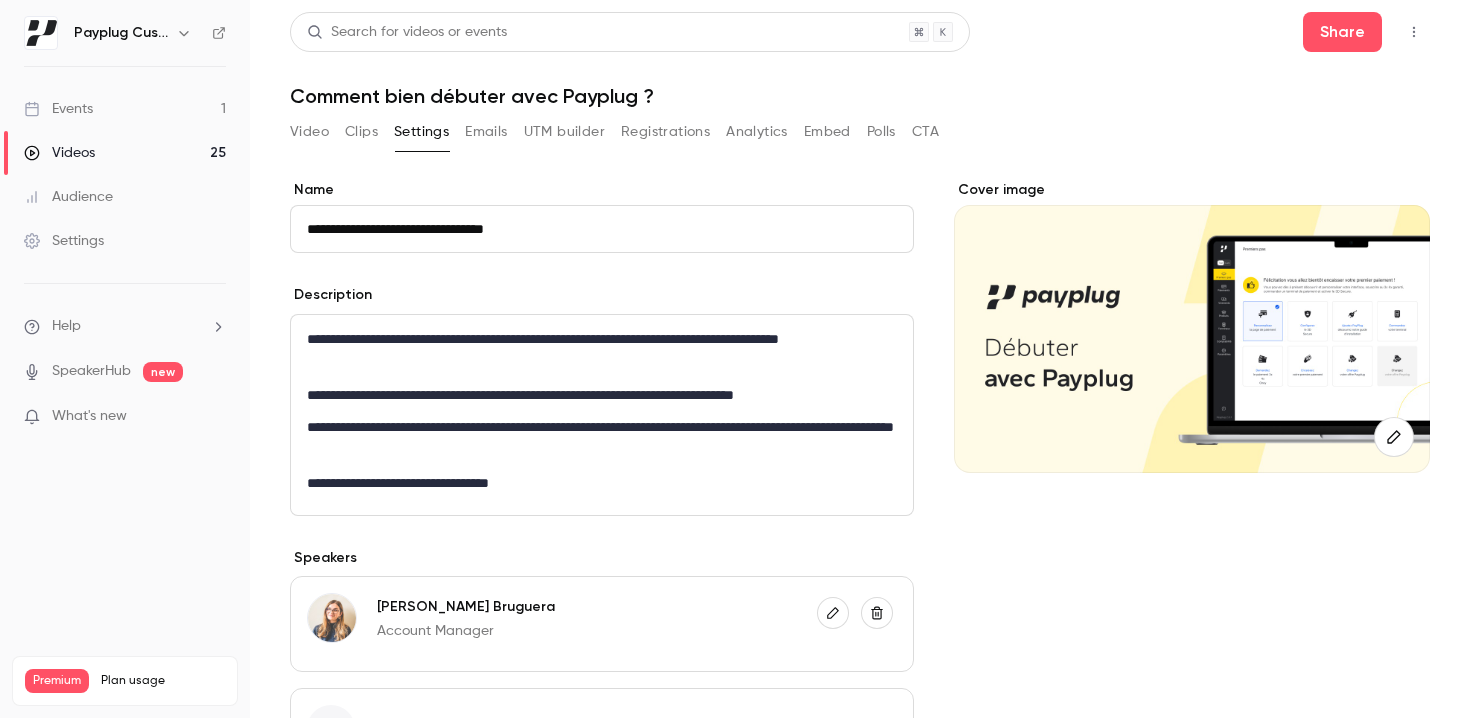 scroll, scrollTop: 220, scrollLeft: 0, axis: vertical 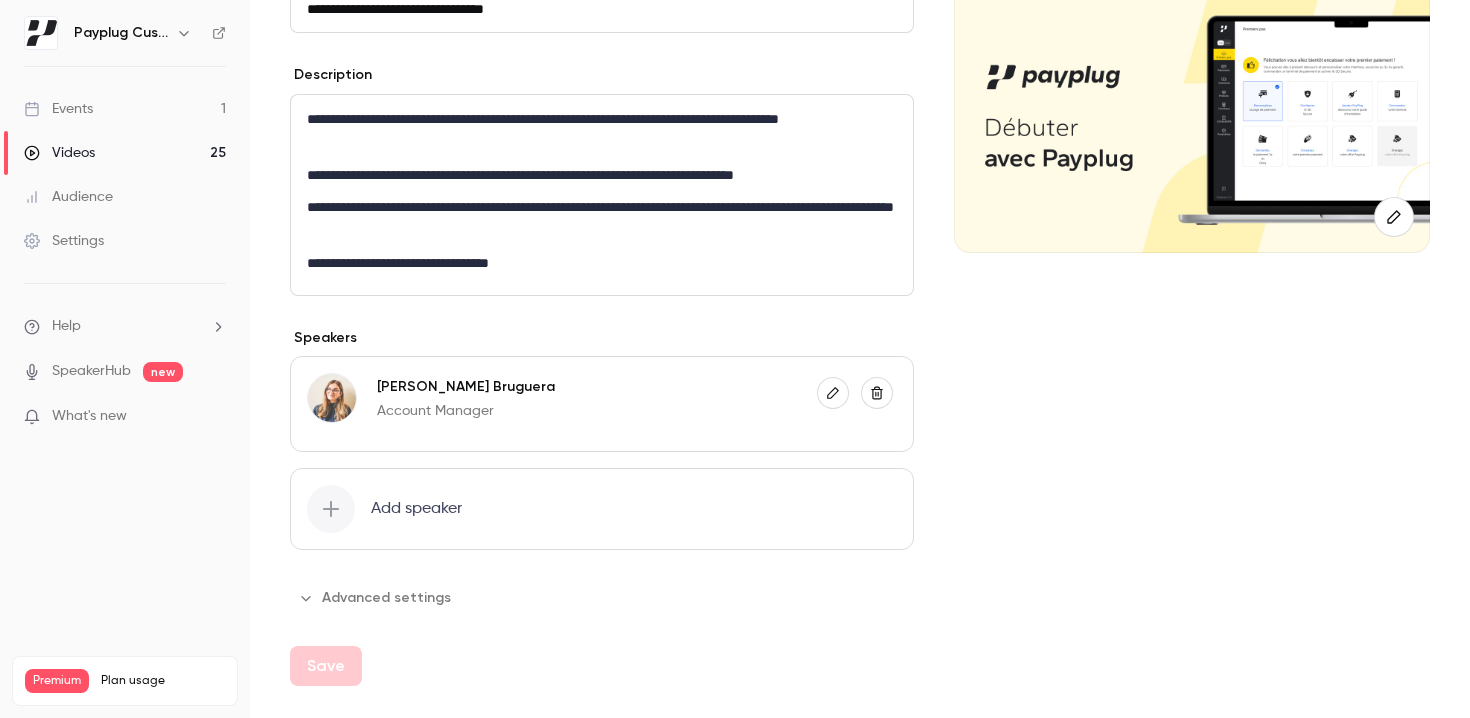 click on "Advanced settings" at bounding box center (376, 598) 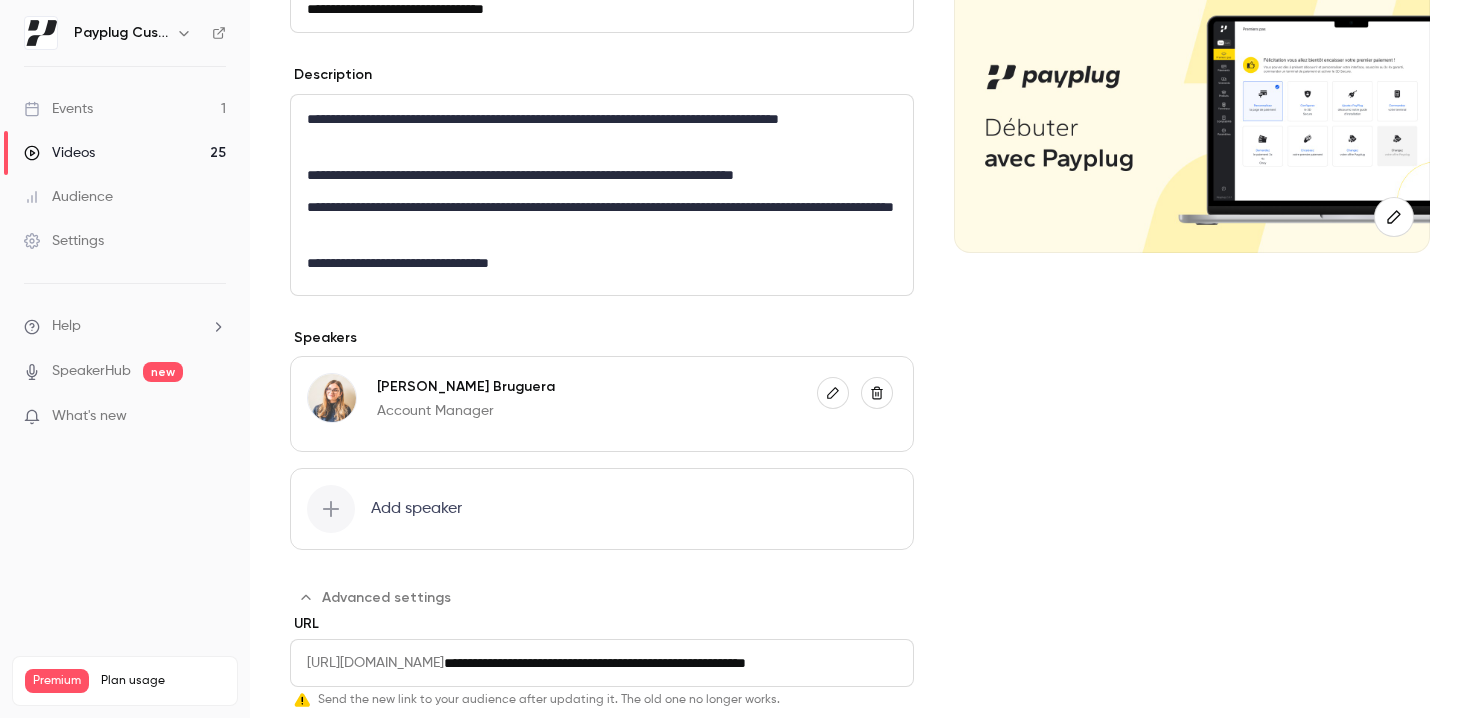 scroll, scrollTop: 454, scrollLeft: 0, axis: vertical 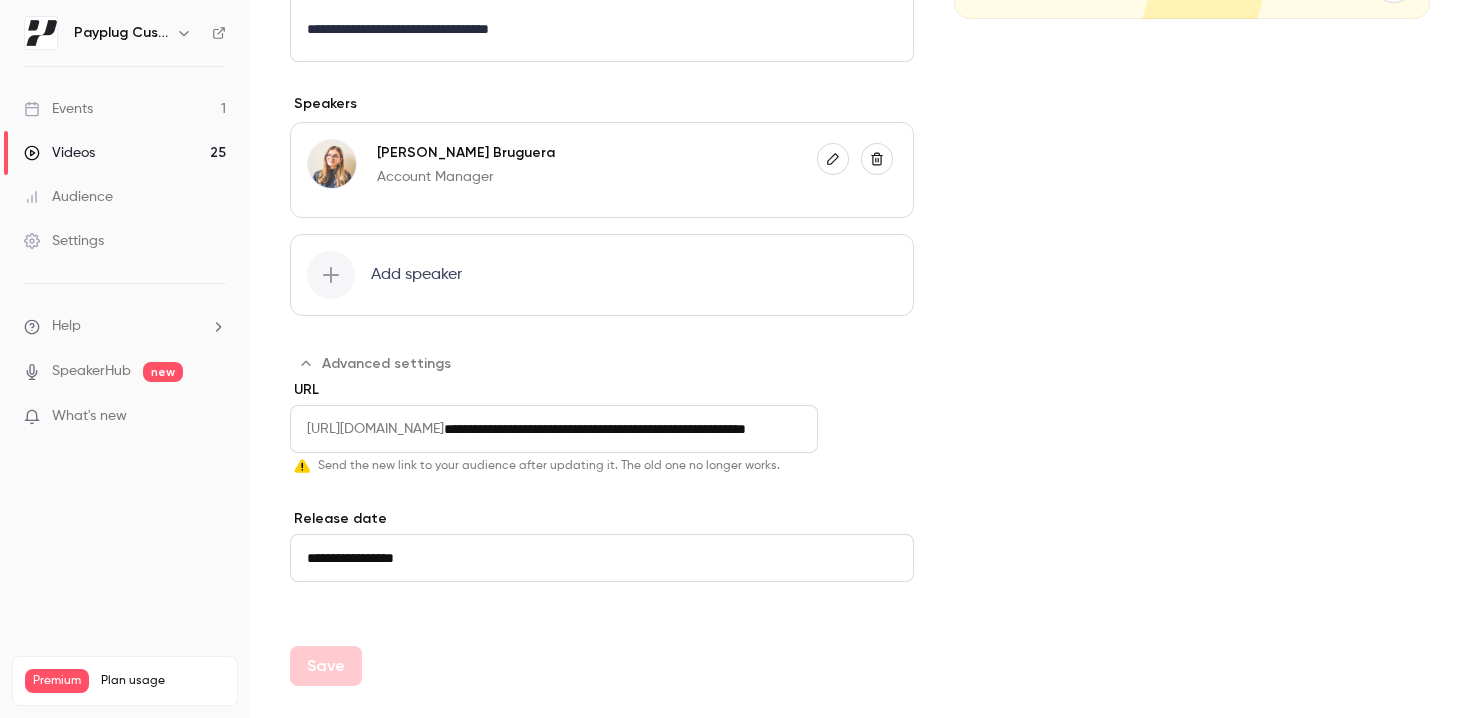 drag, startPoint x: 864, startPoint y: 435, endPoint x: 1003, endPoint y: 432, distance: 139.03236 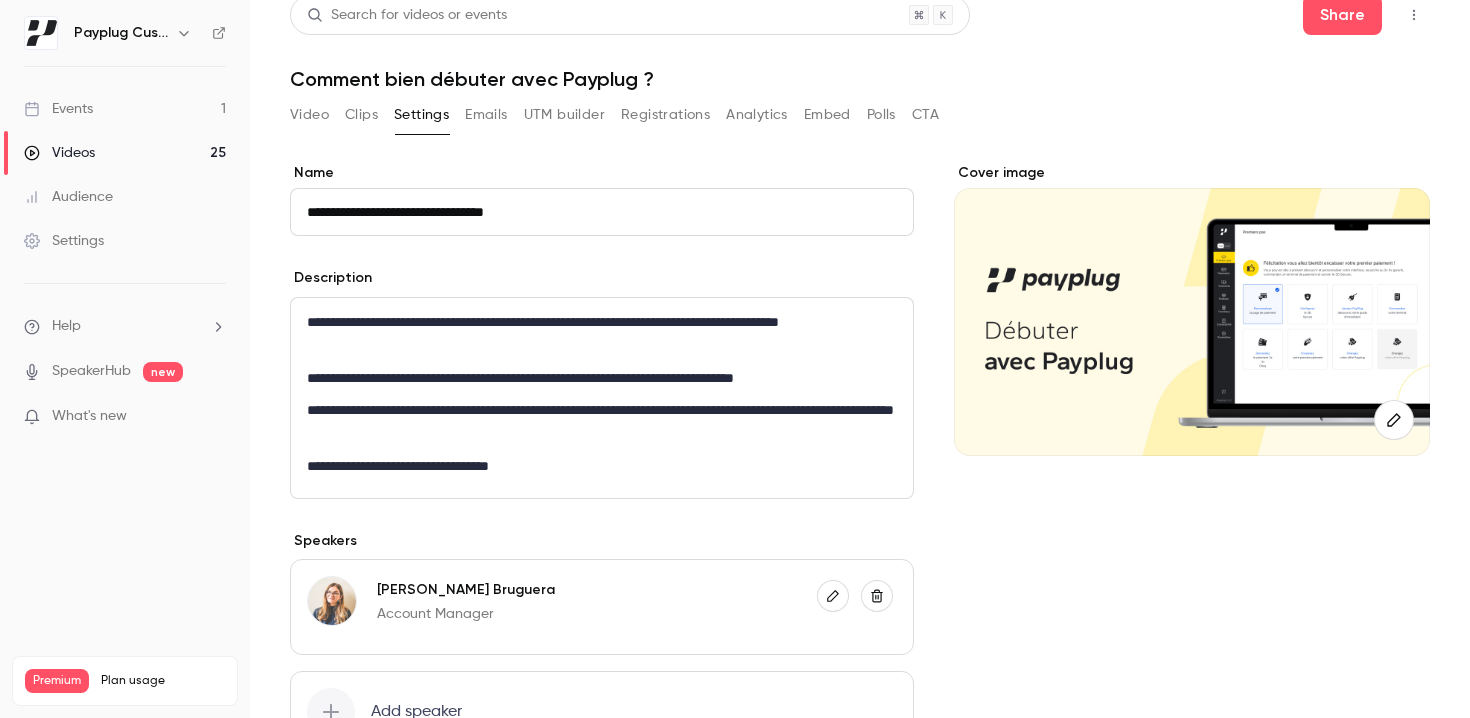 scroll, scrollTop: 0, scrollLeft: 0, axis: both 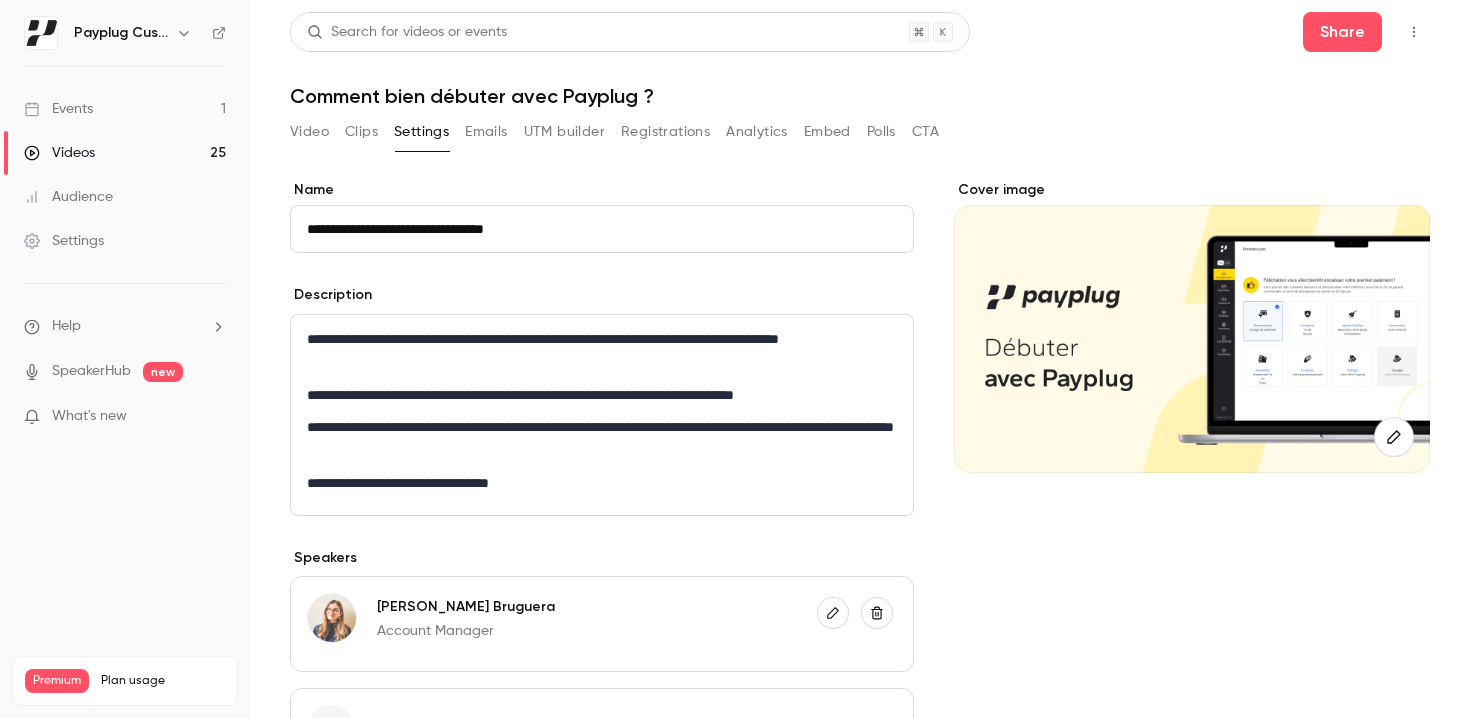 click on "Videos 25" at bounding box center [125, 153] 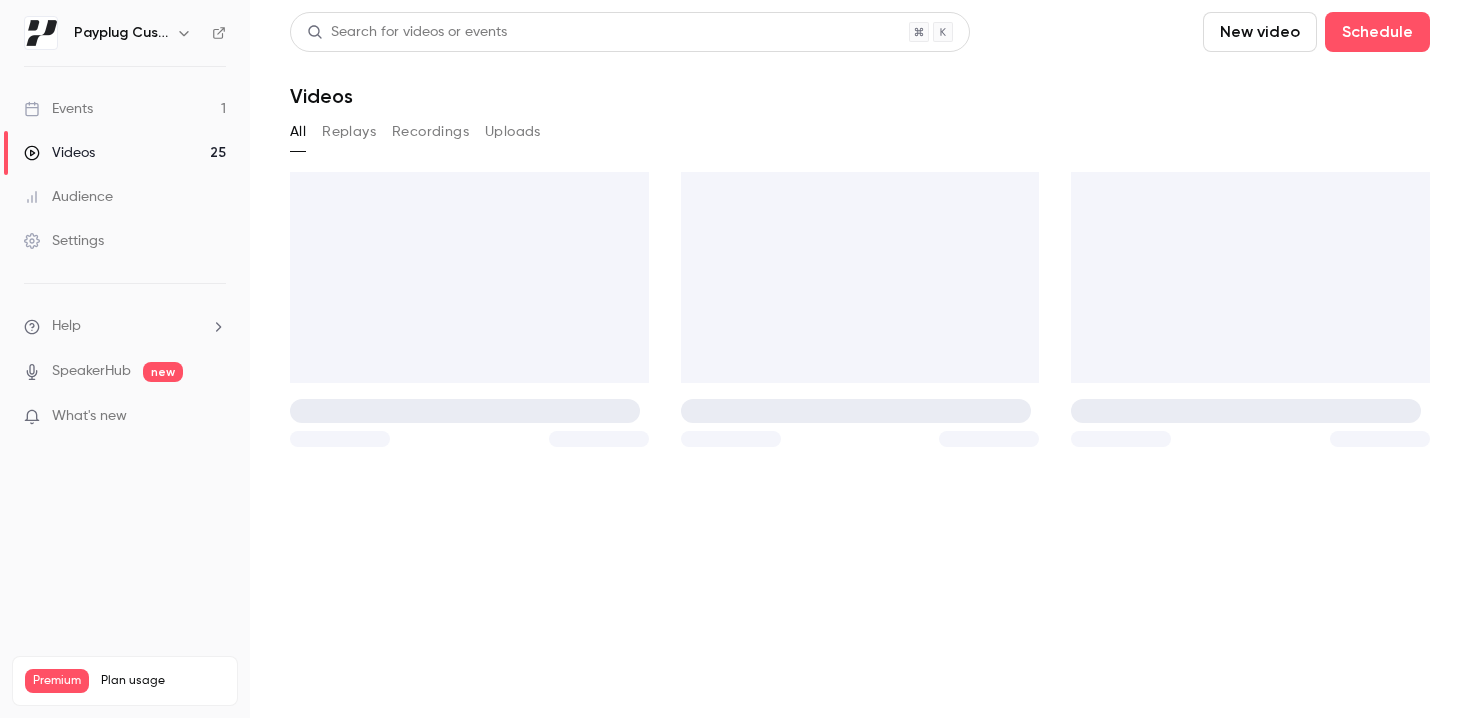 click on "Replays" at bounding box center [349, 132] 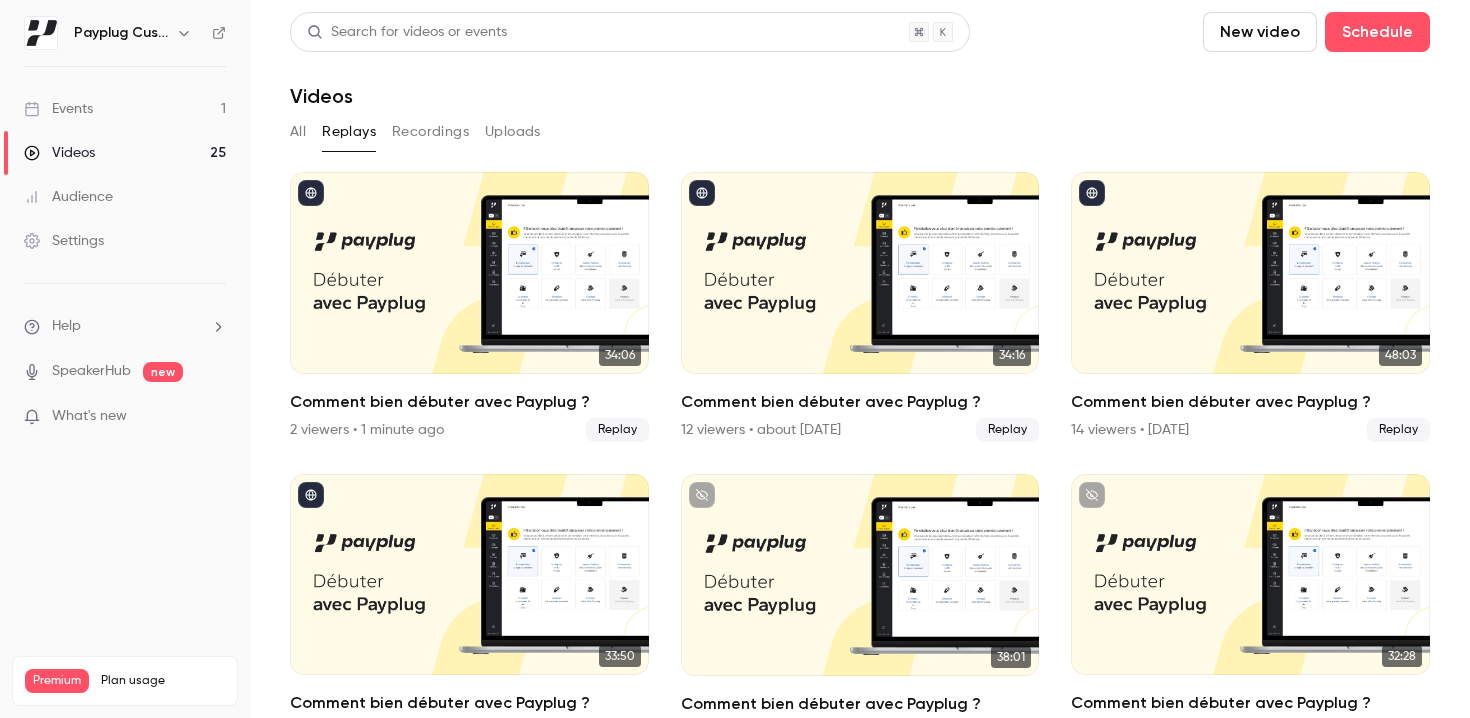 click on "Events 1" at bounding box center (125, 109) 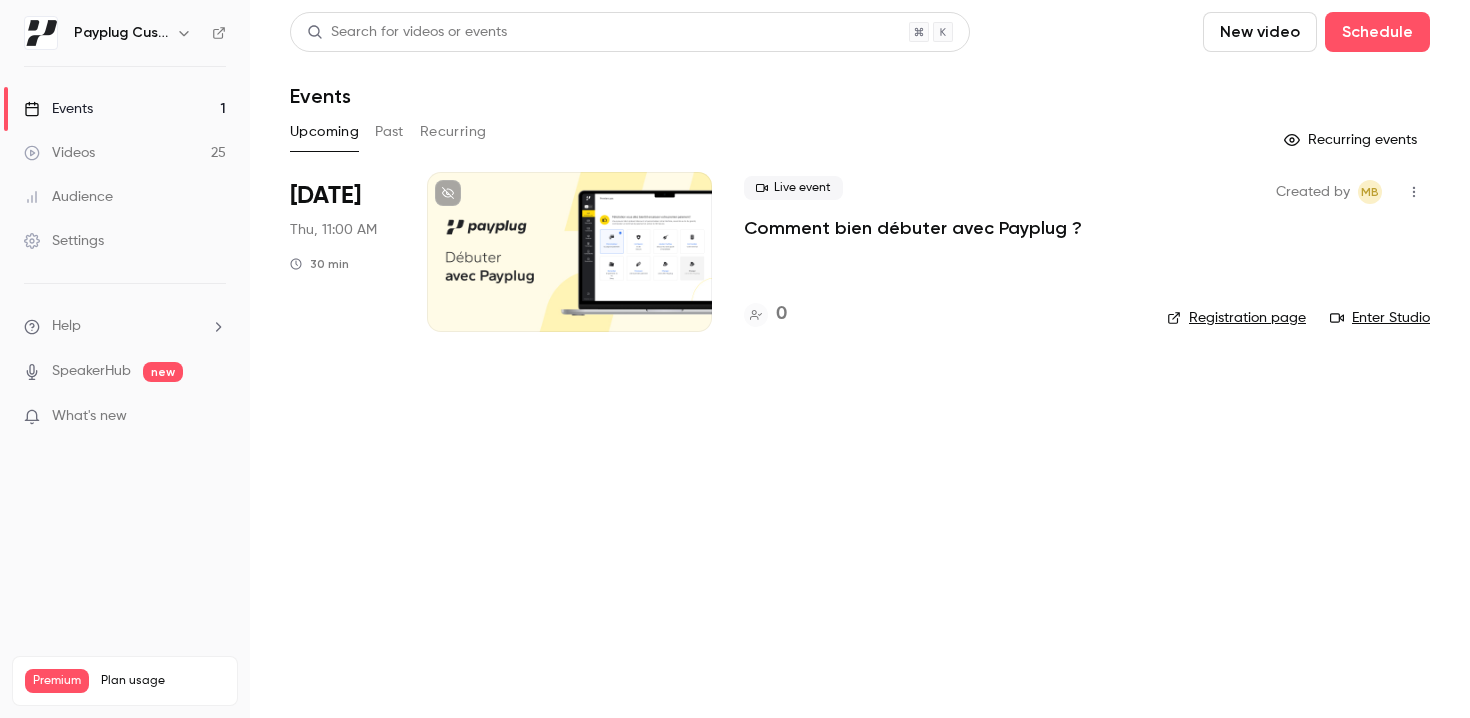 click on "Past" at bounding box center (389, 132) 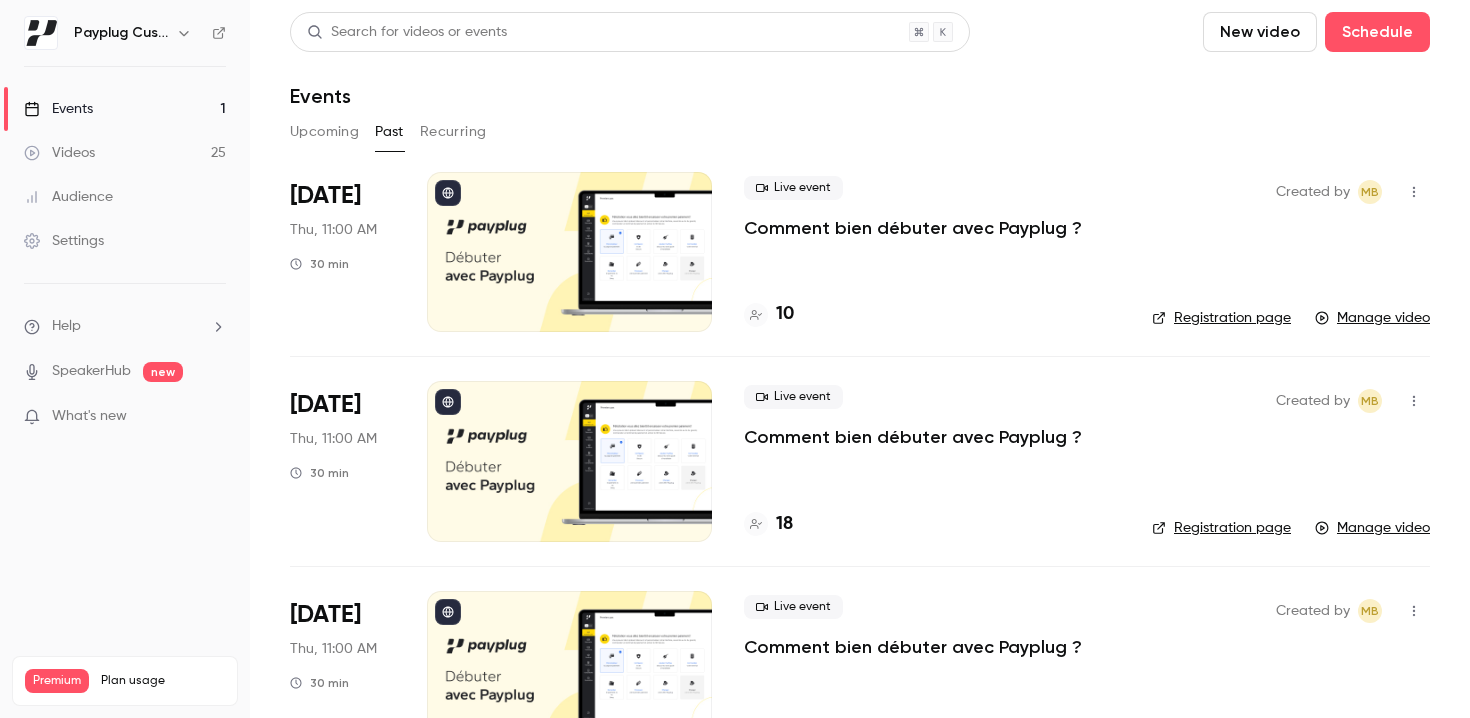 click on "Live event Comment bien débuter avec Payplug ?" at bounding box center (932, 208) 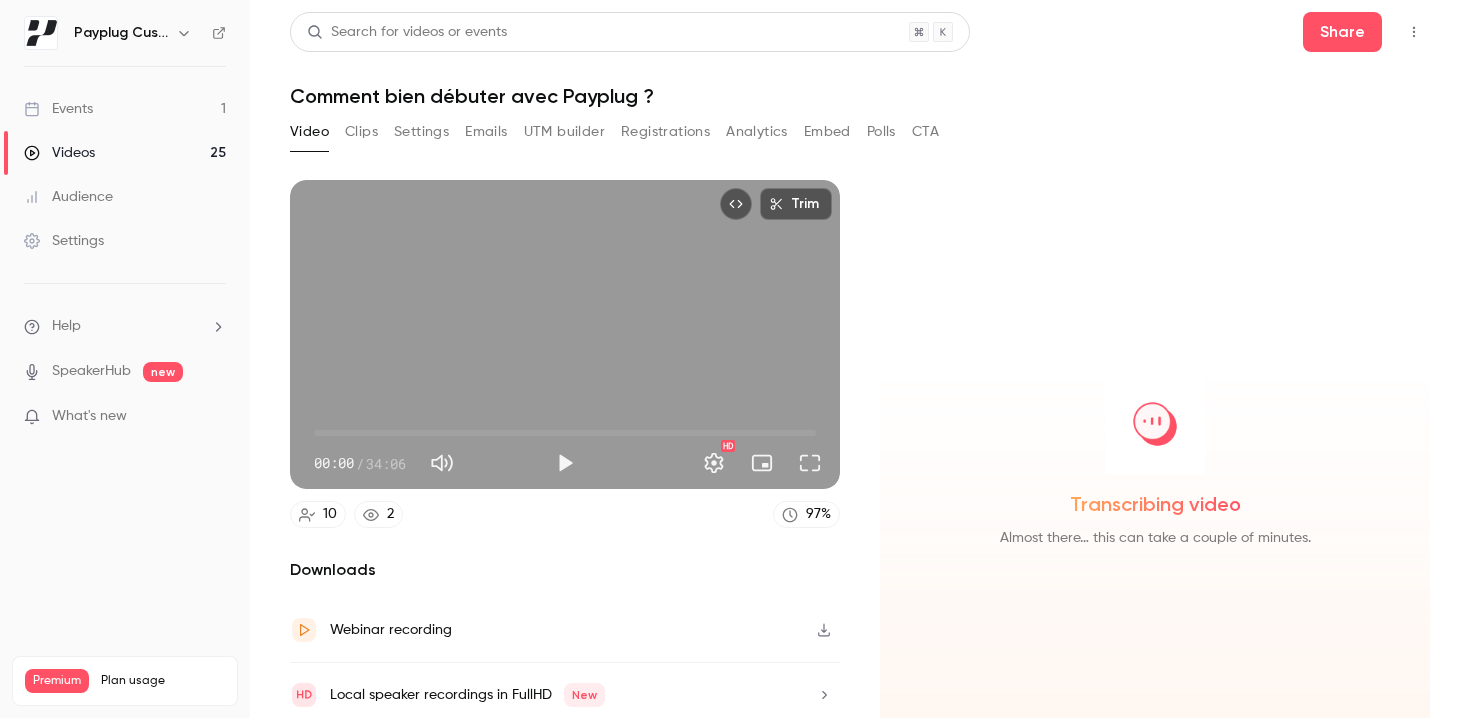 click on "Registrations" at bounding box center (665, 132) 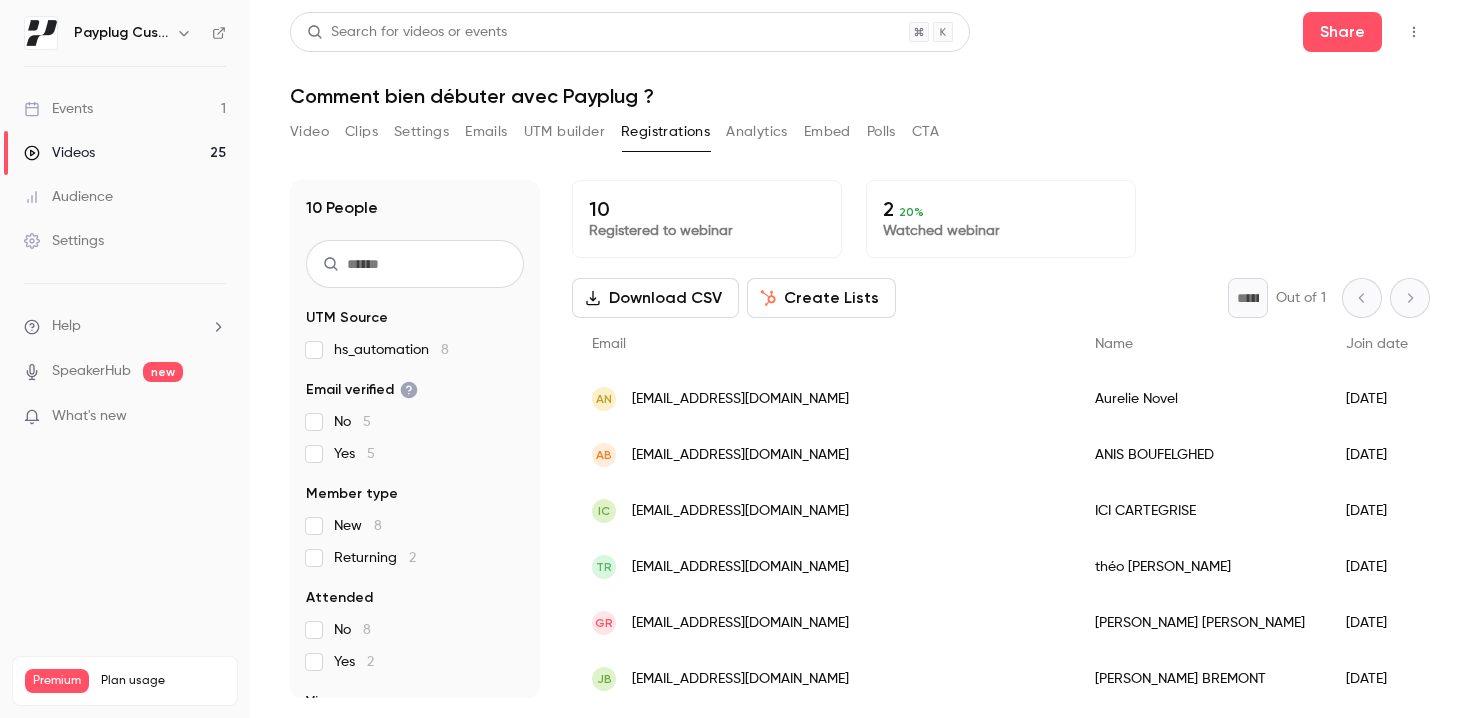 click on "Settings" at bounding box center [421, 132] 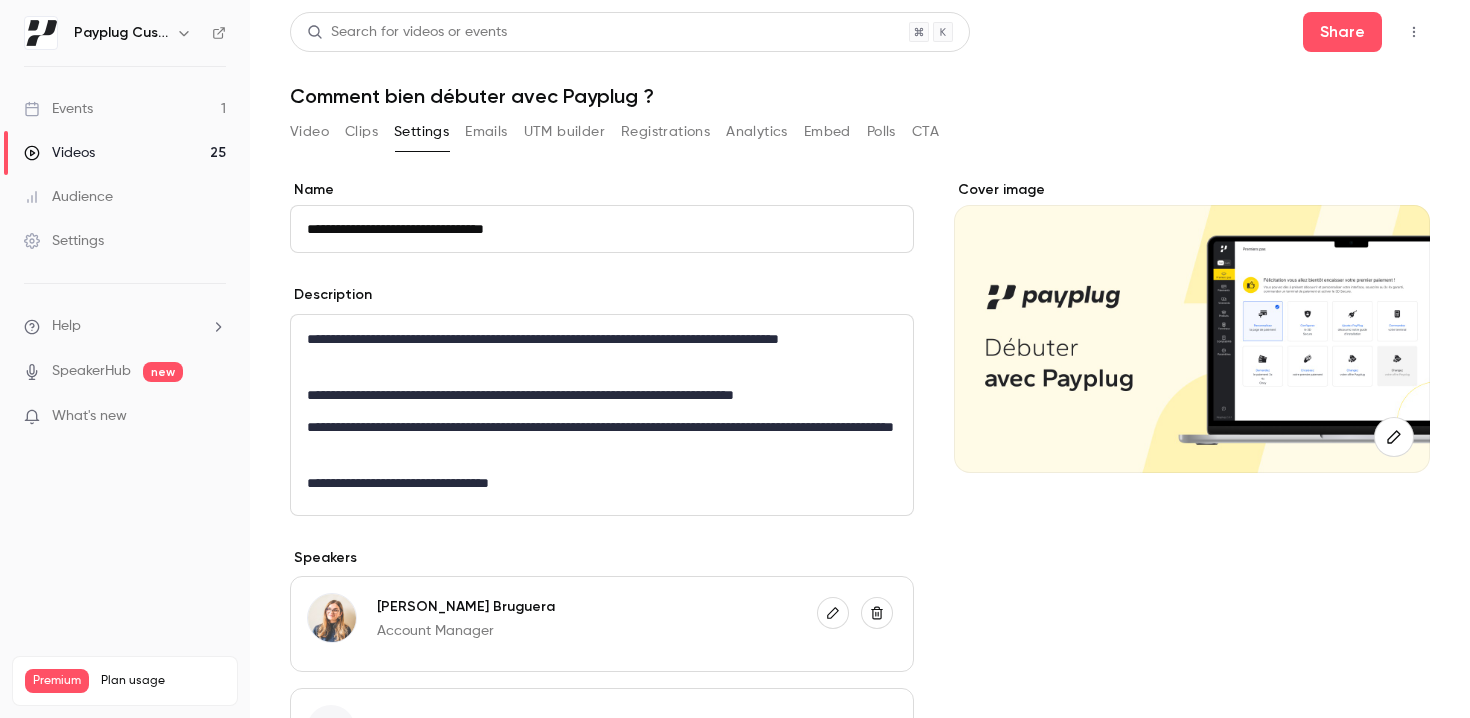 scroll, scrollTop: 220, scrollLeft: 0, axis: vertical 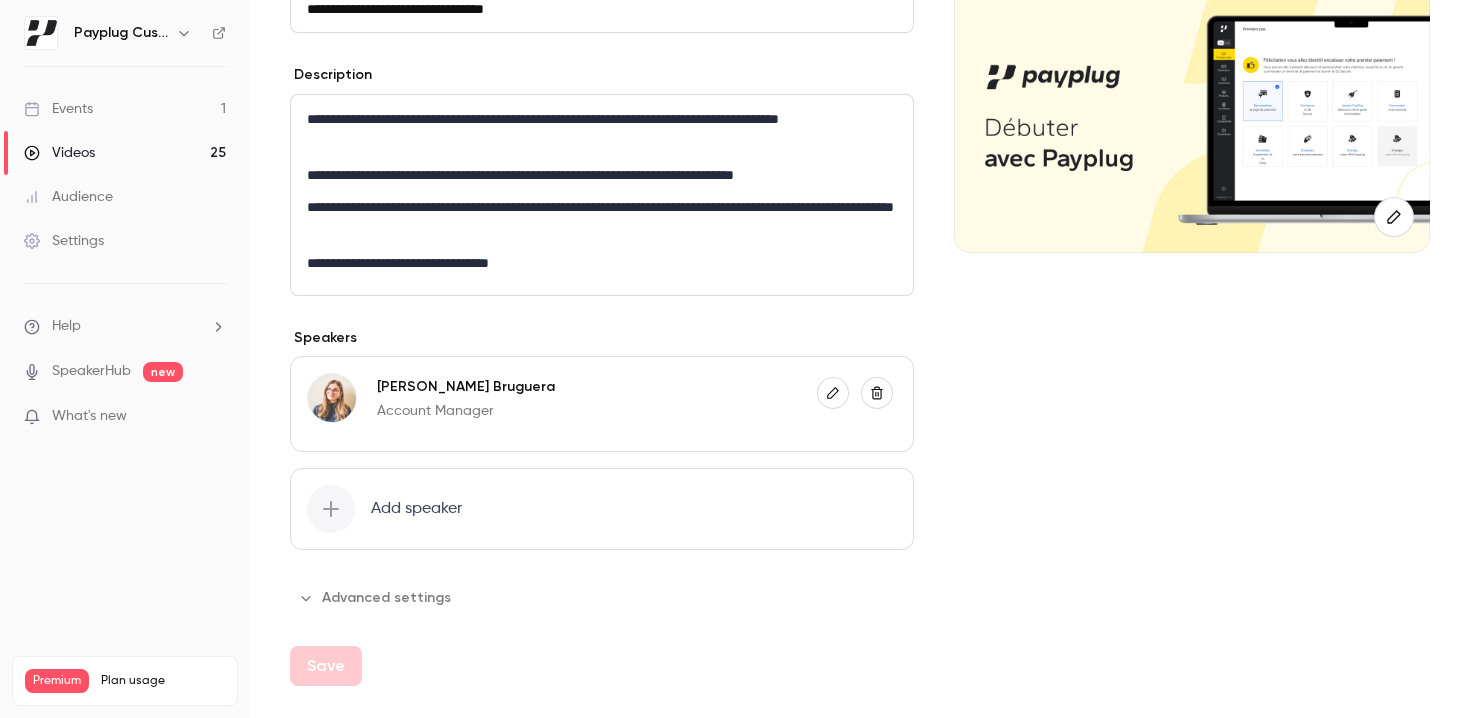 click on "Advanced settings" at bounding box center [376, 598] 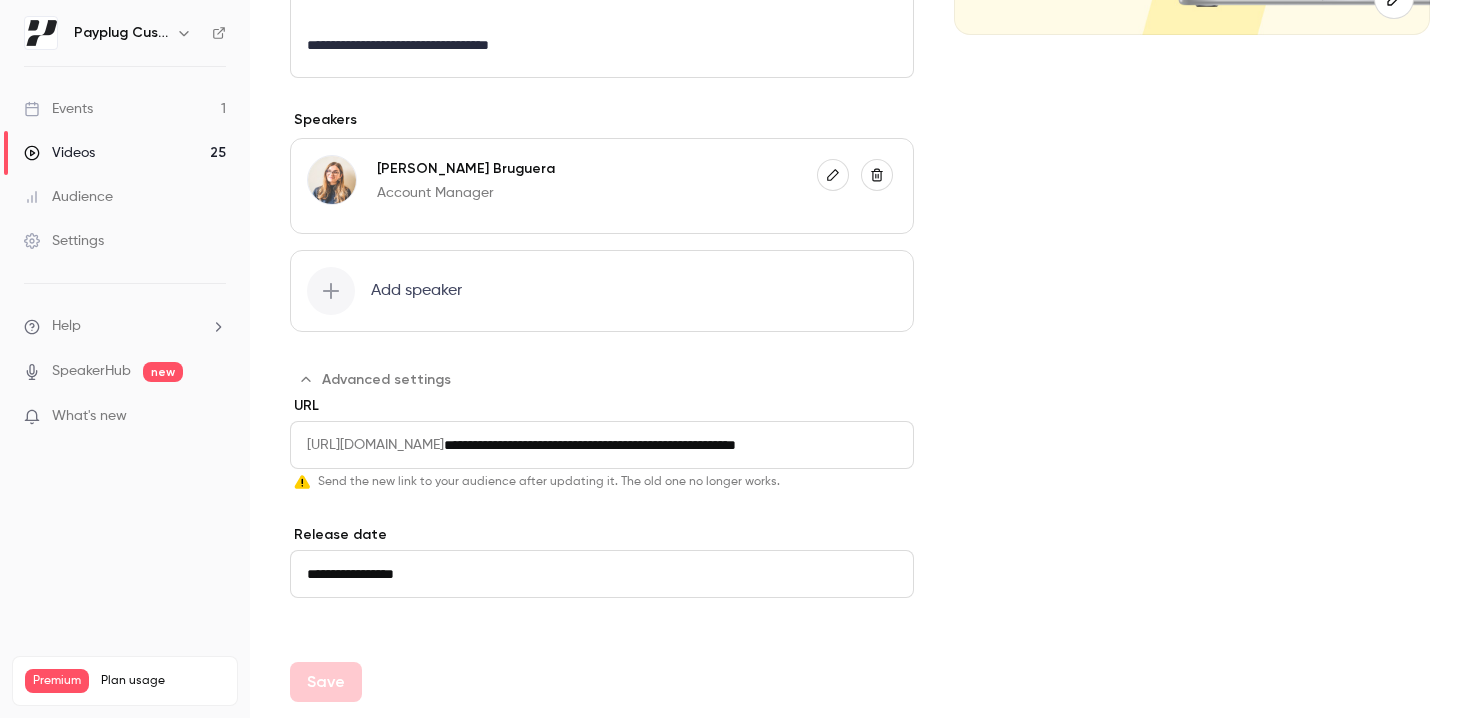 scroll, scrollTop: 454, scrollLeft: 0, axis: vertical 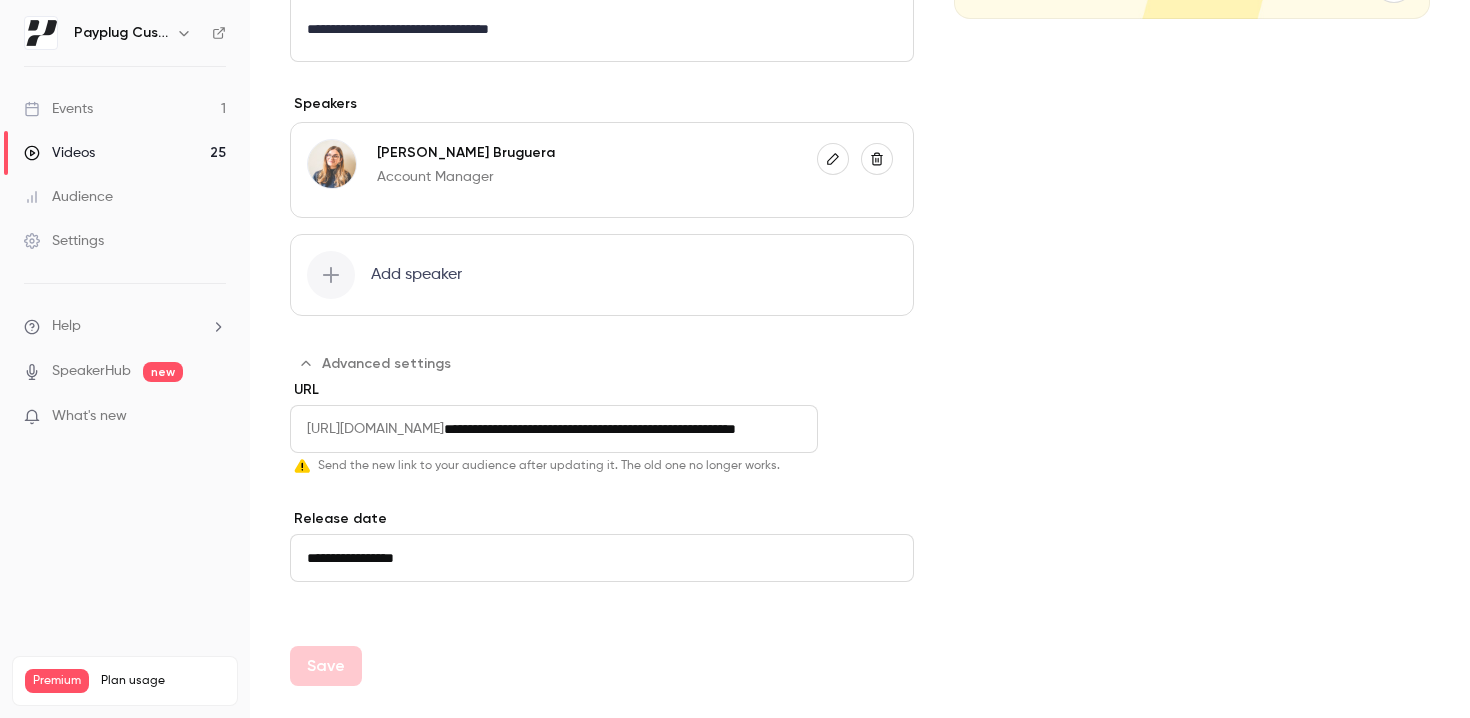 drag, startPoint x: 862, startPoint y: 436, endPoint x: 1004, endPoint y: 440, distance: 142.05632 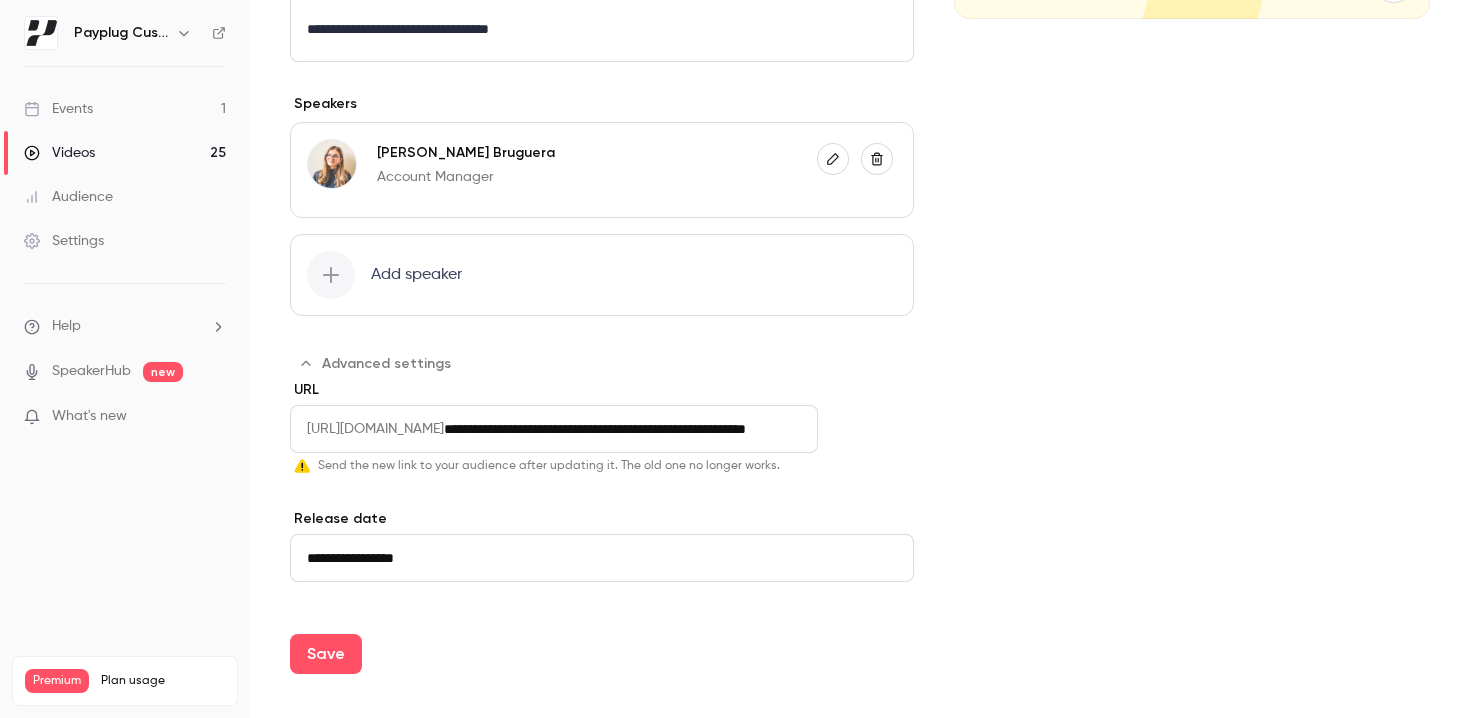 scroll, scrollTop: 0, scrollLeft: 96, axis: horizontal 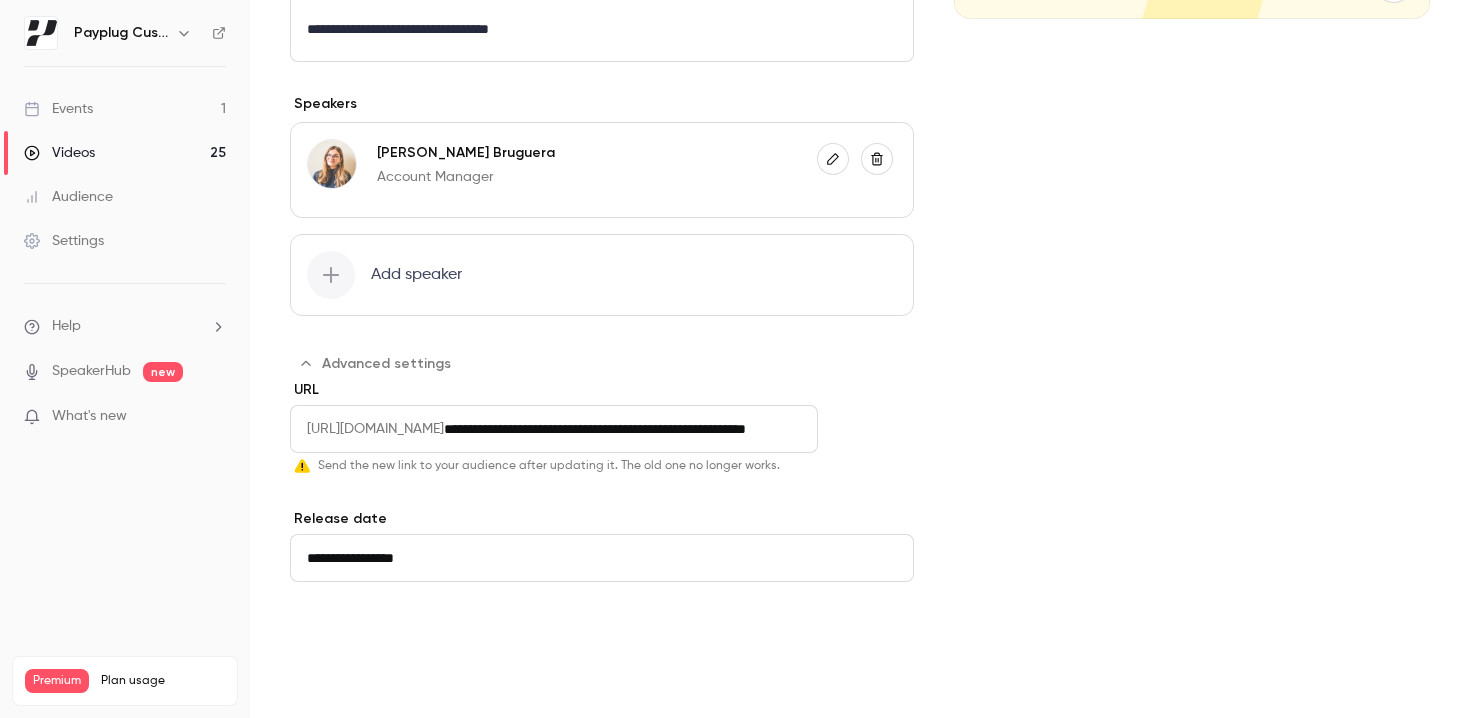 type on "**********" 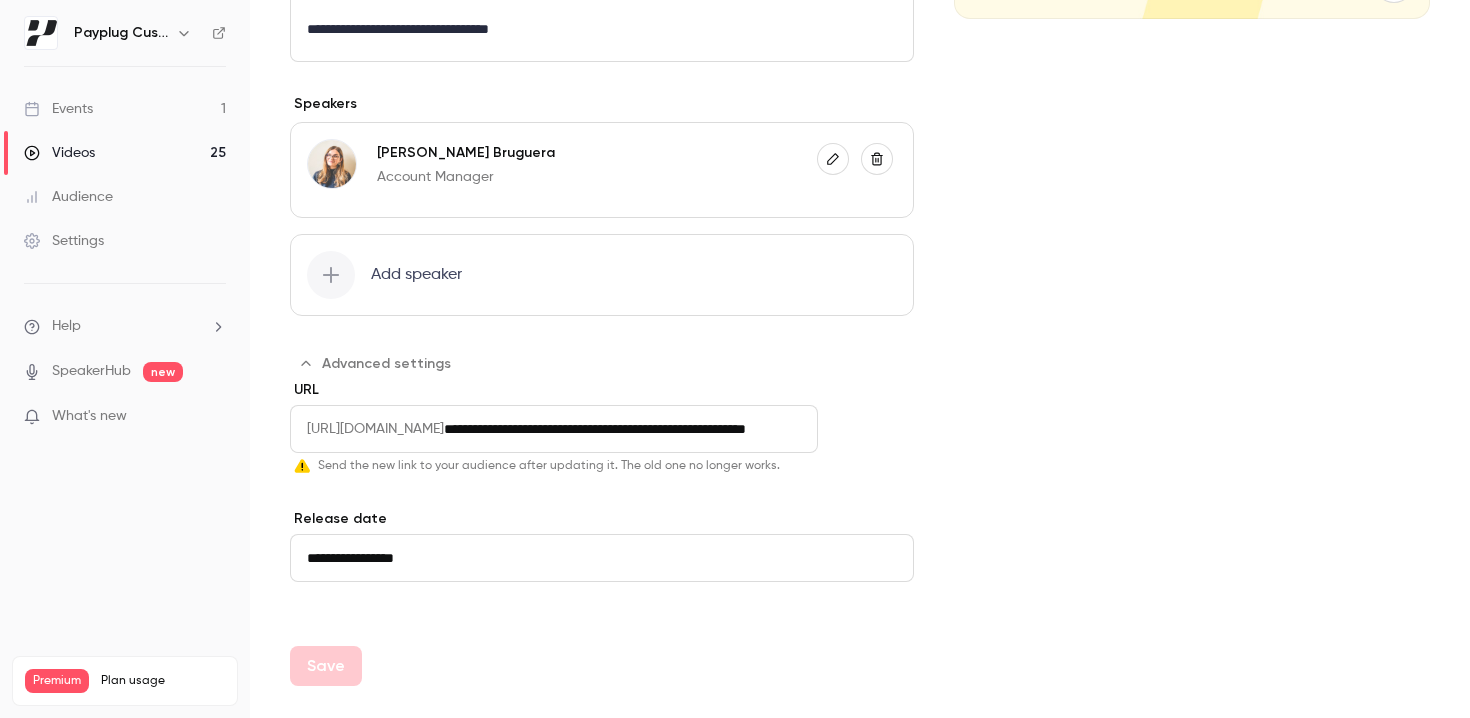 scroll, scrollTop: 0, scrollLeft: 0, axis: both 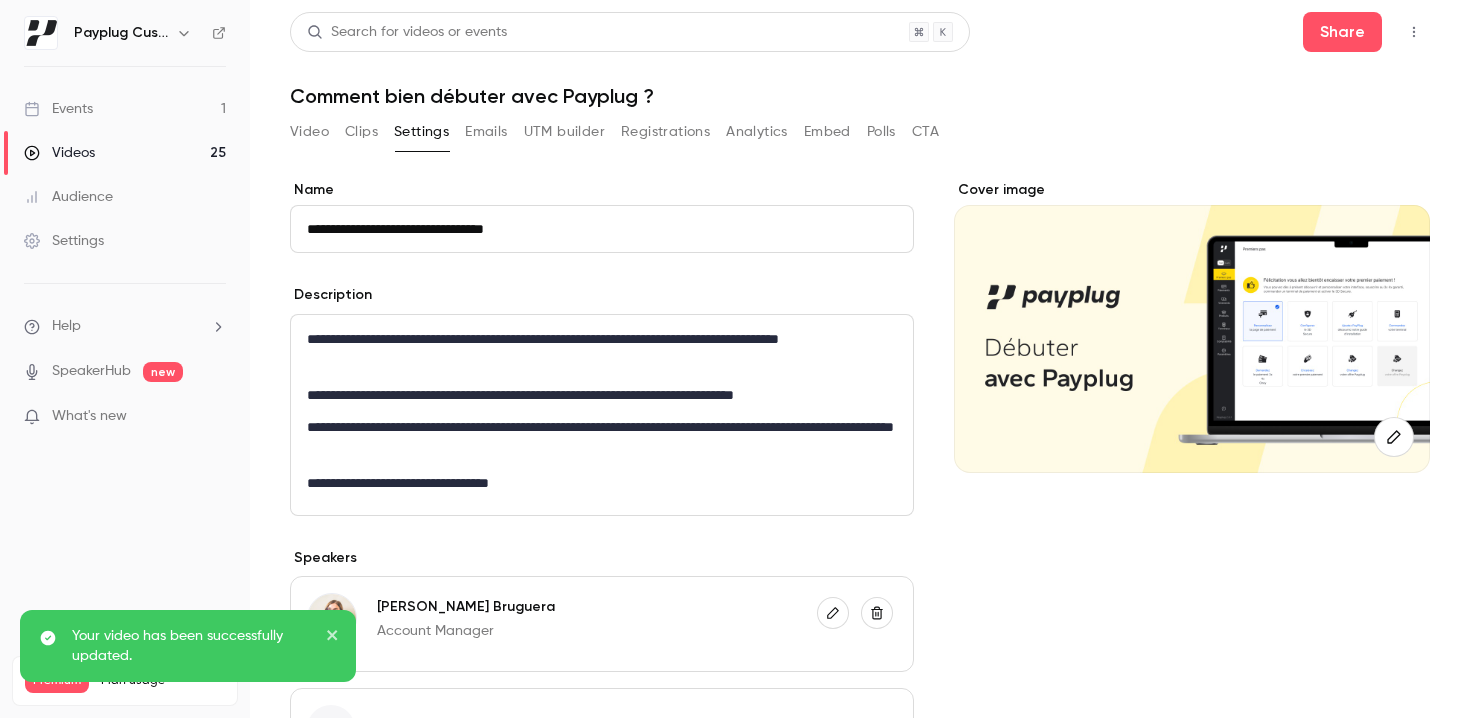 click on "Events 1" at bounding box center (125, 109) 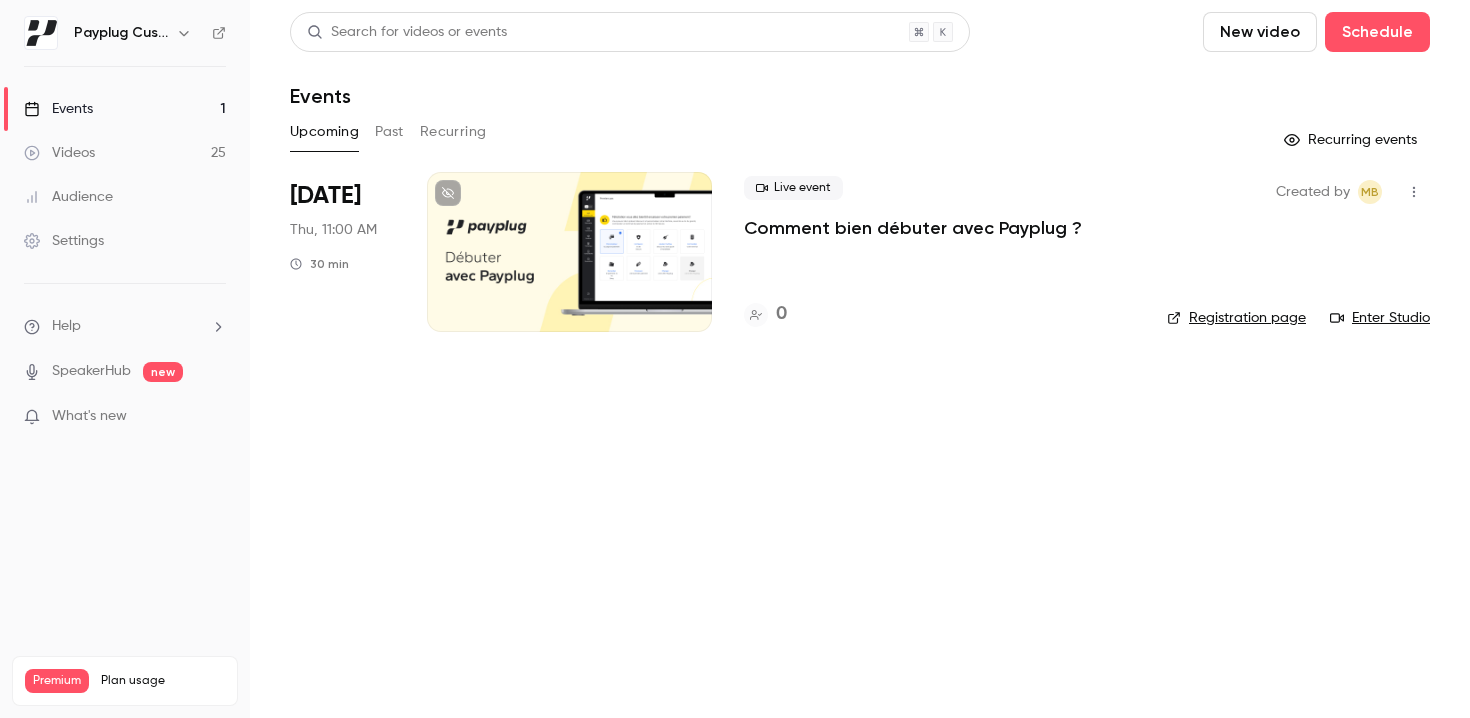 click on "Past" at bounding box center (389, 132) 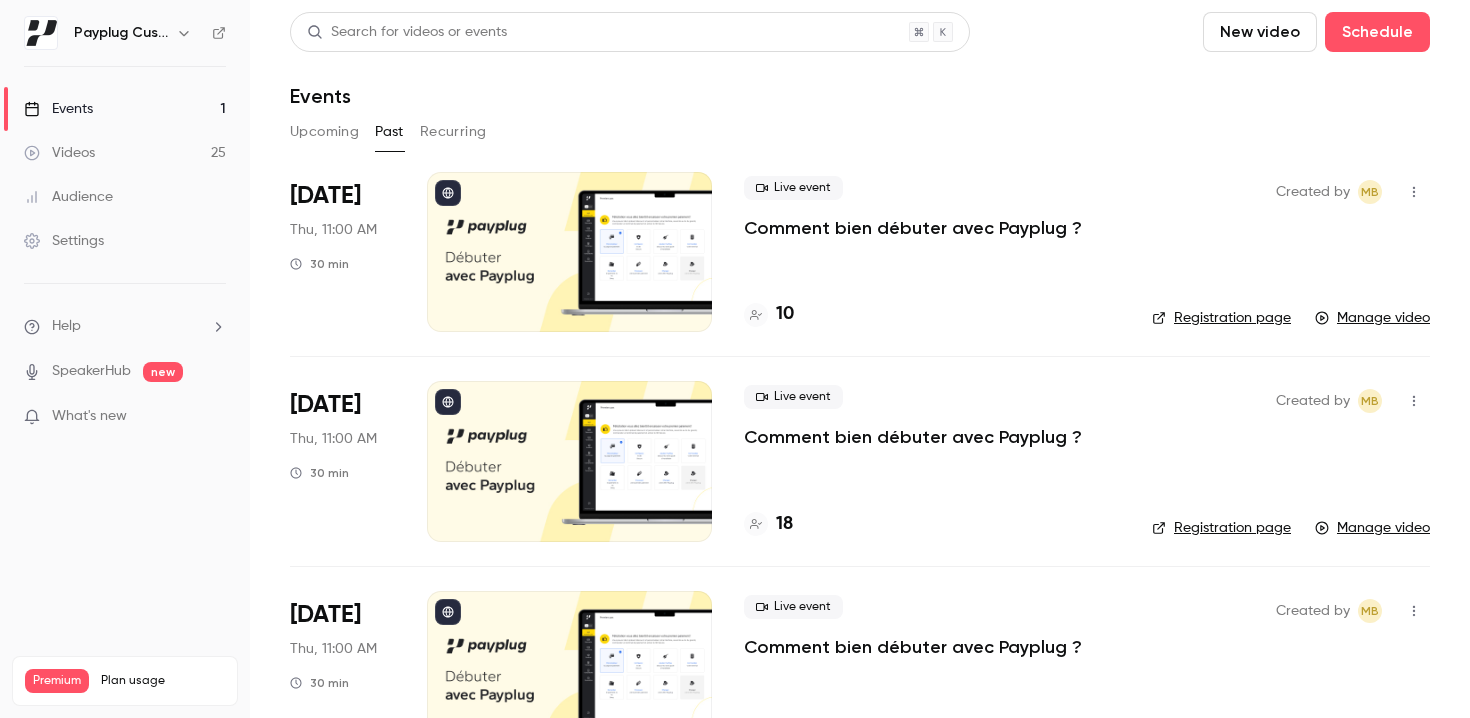 click on "Upcoming" at bounding box center (324, 132) 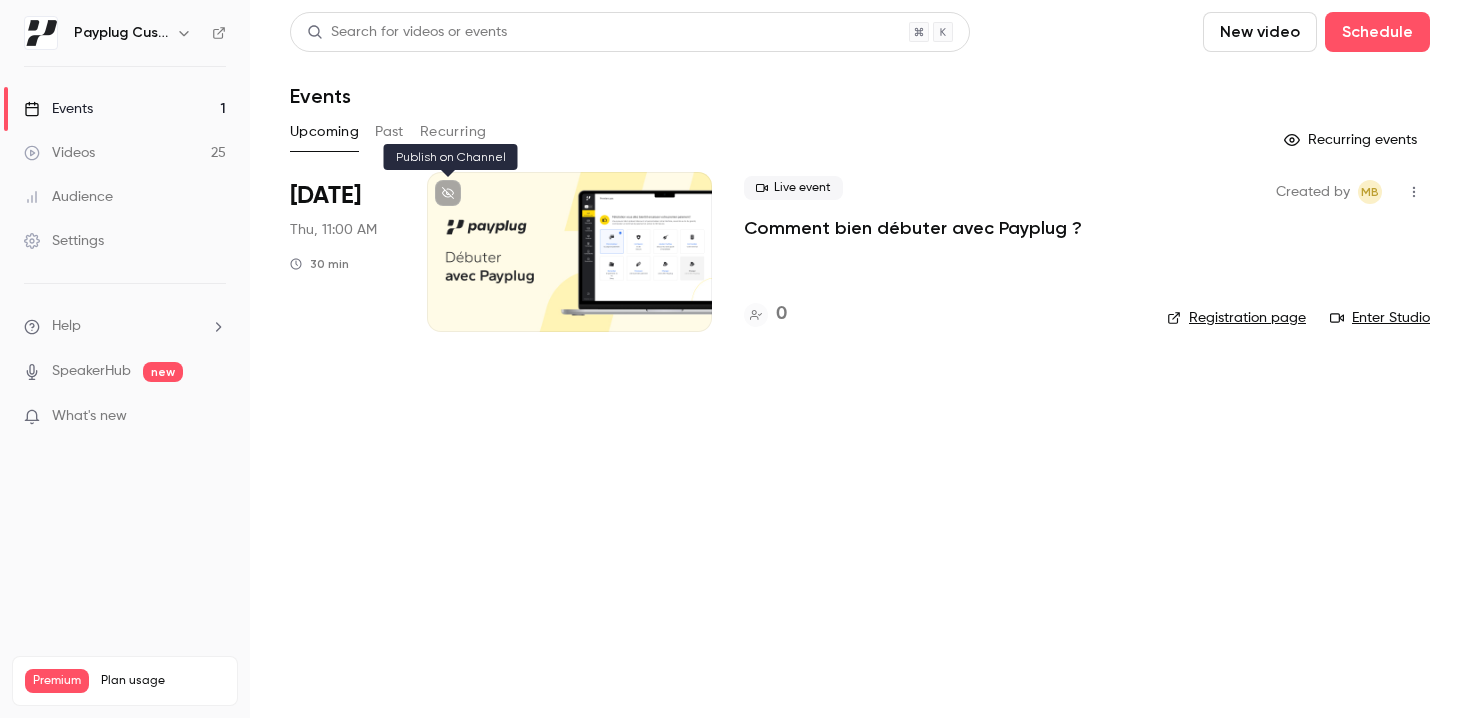 click 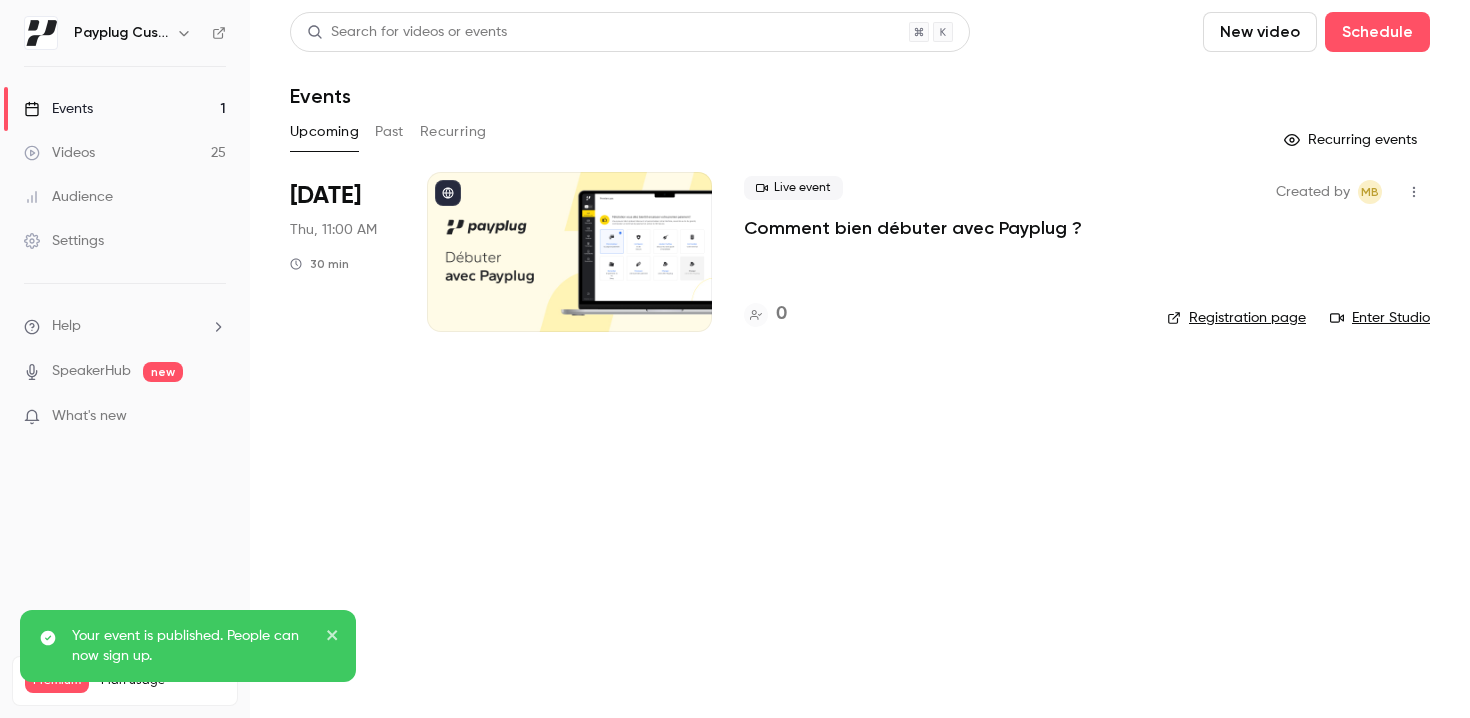 click on "Comment bien débuter avec Payplug ?" at bounding box center [913, 228] 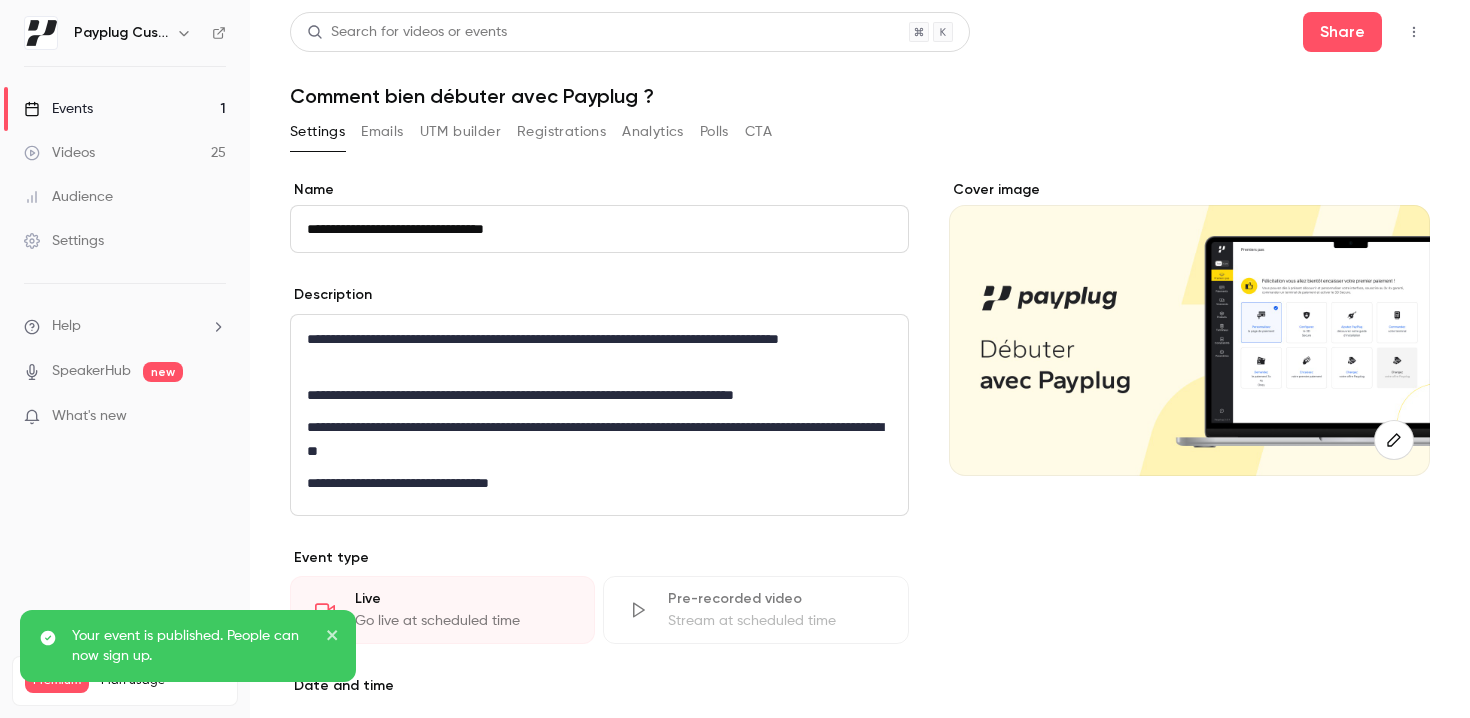 click on "Emails" at bounding box center (382, 132) 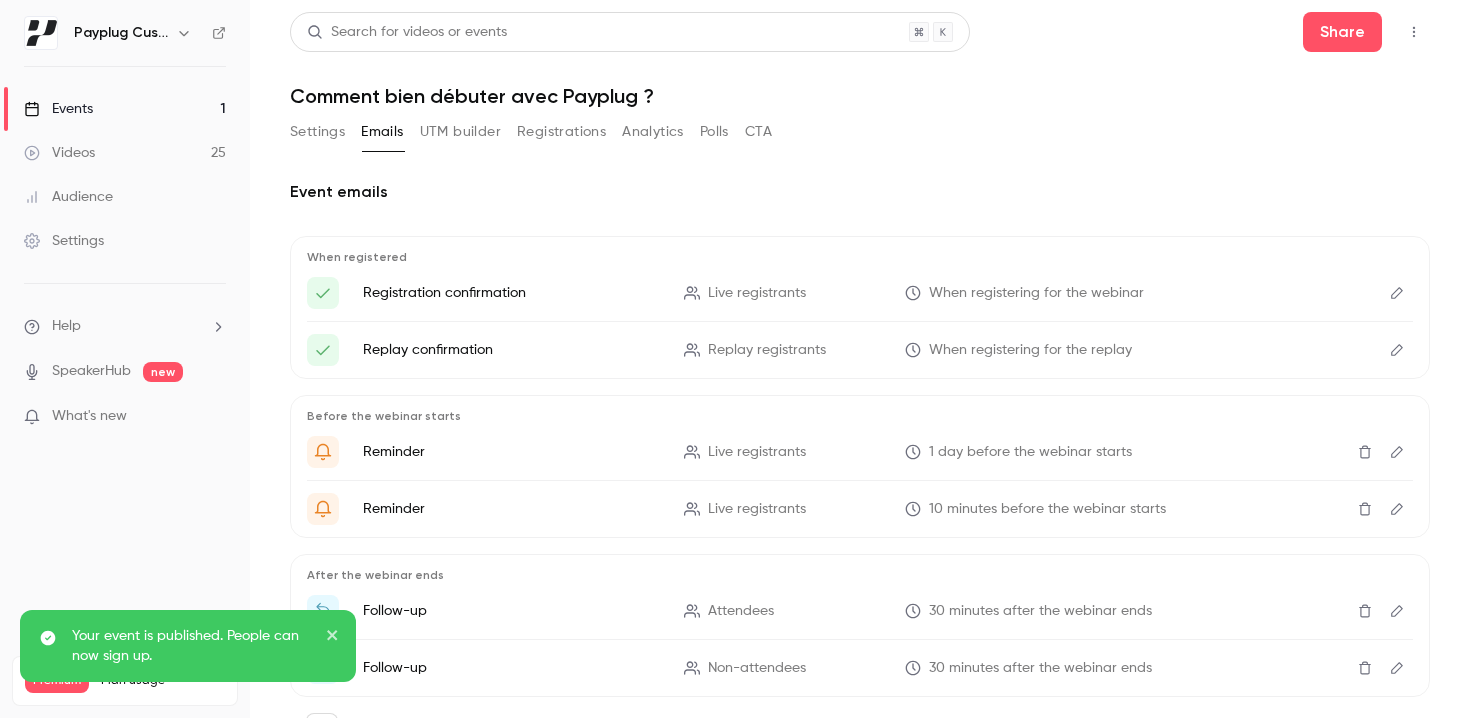 click on "Settings" at bounding box center (317, 132) 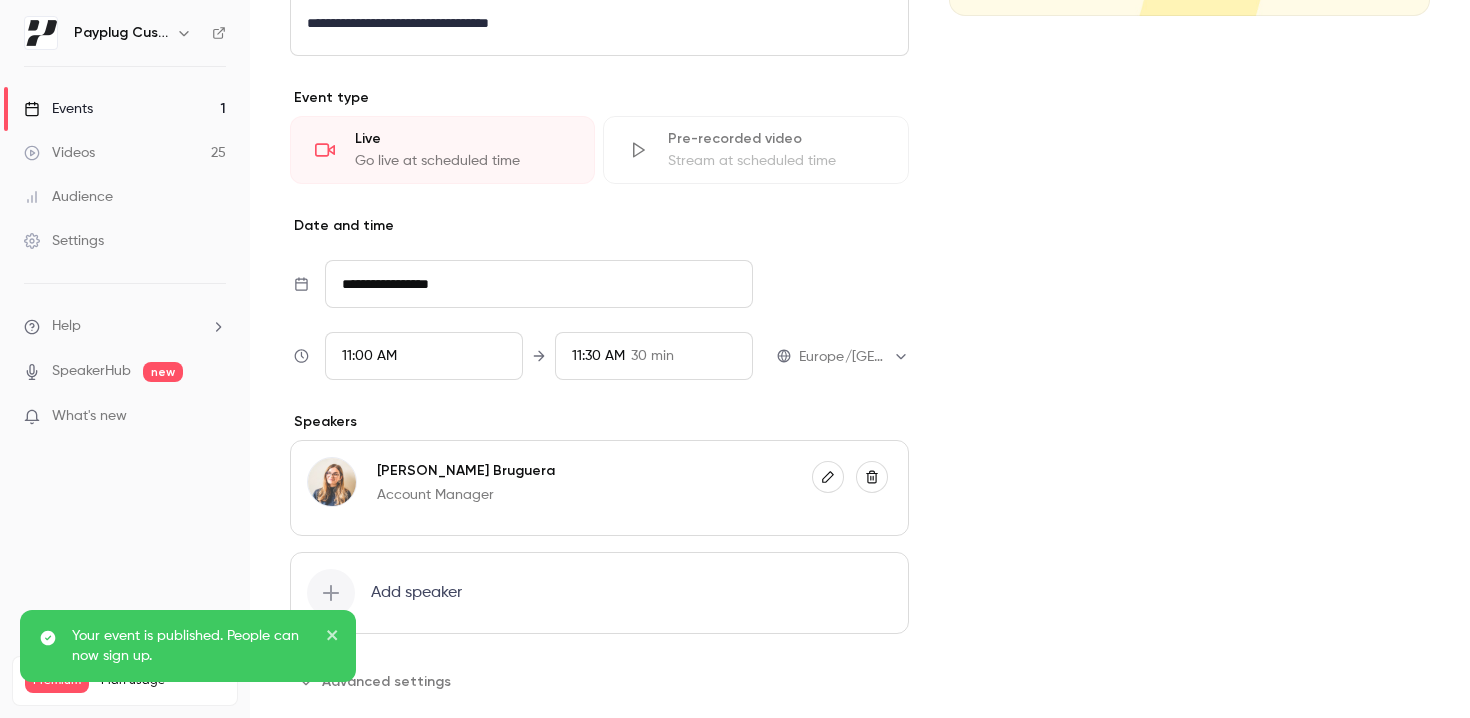 scroll, scrollTop: 544, scrollLeft: 0, axis: vertical 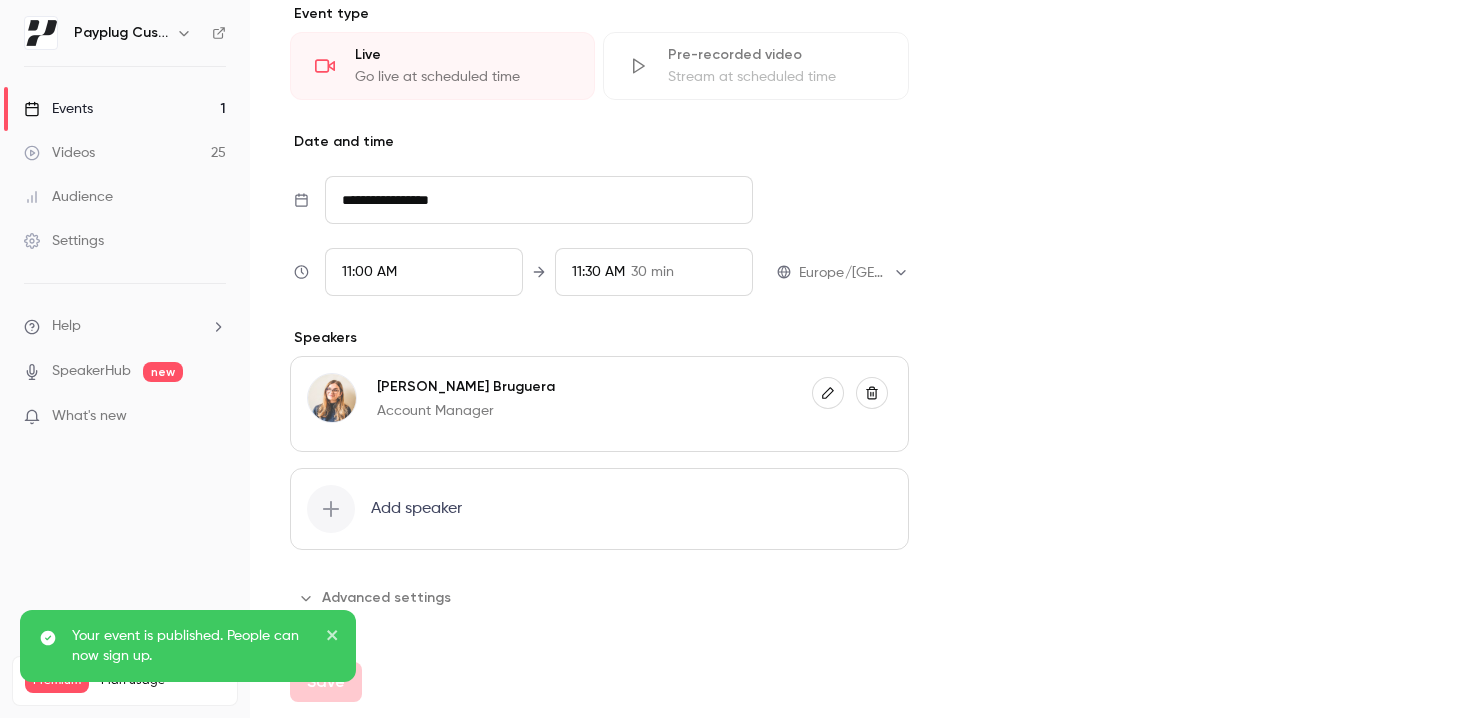 drag, startPoint x: 401, startPoint y: 594, endPoint x: 622, endPoint y: 582, distance: 221.32555 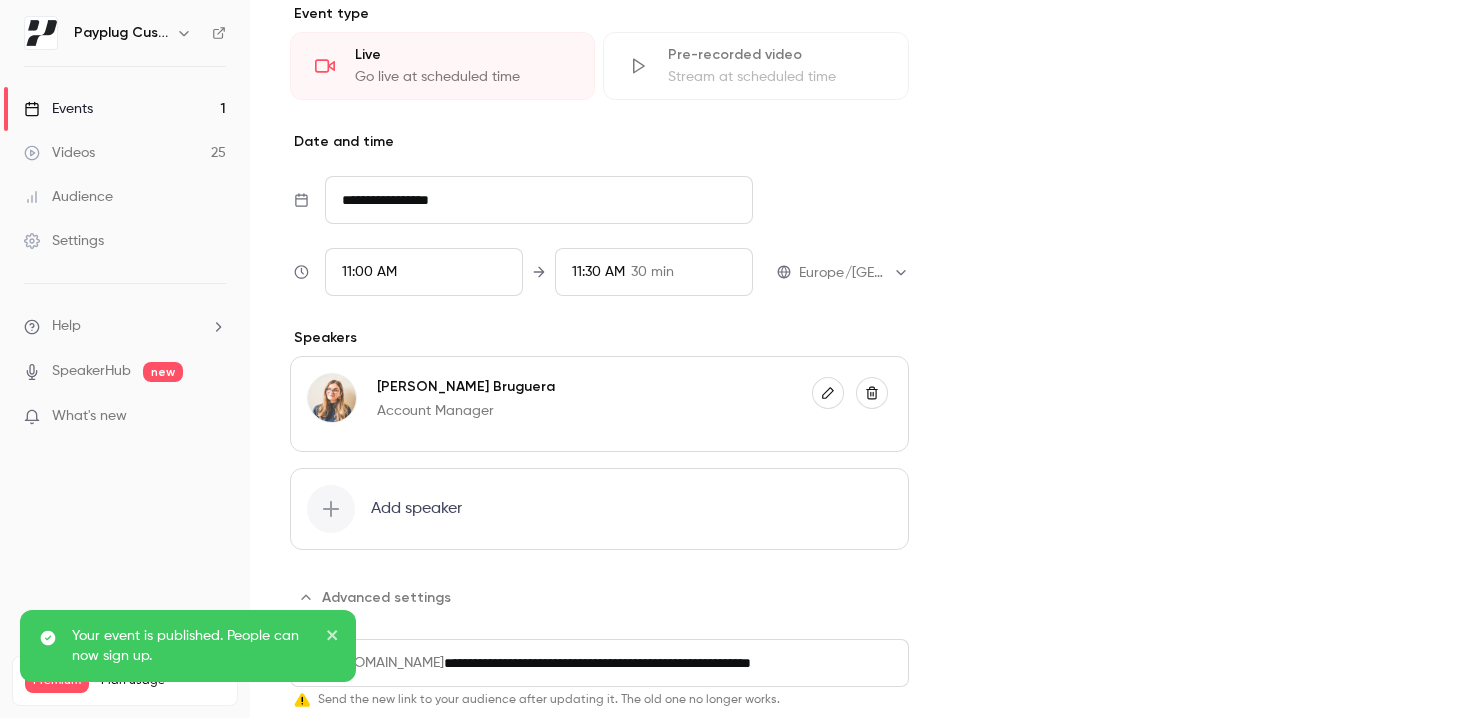 drag, startPoint x: 789, startPoint y: 649, endPoint x: 843, endPoint y: 668, distance: 57.245087 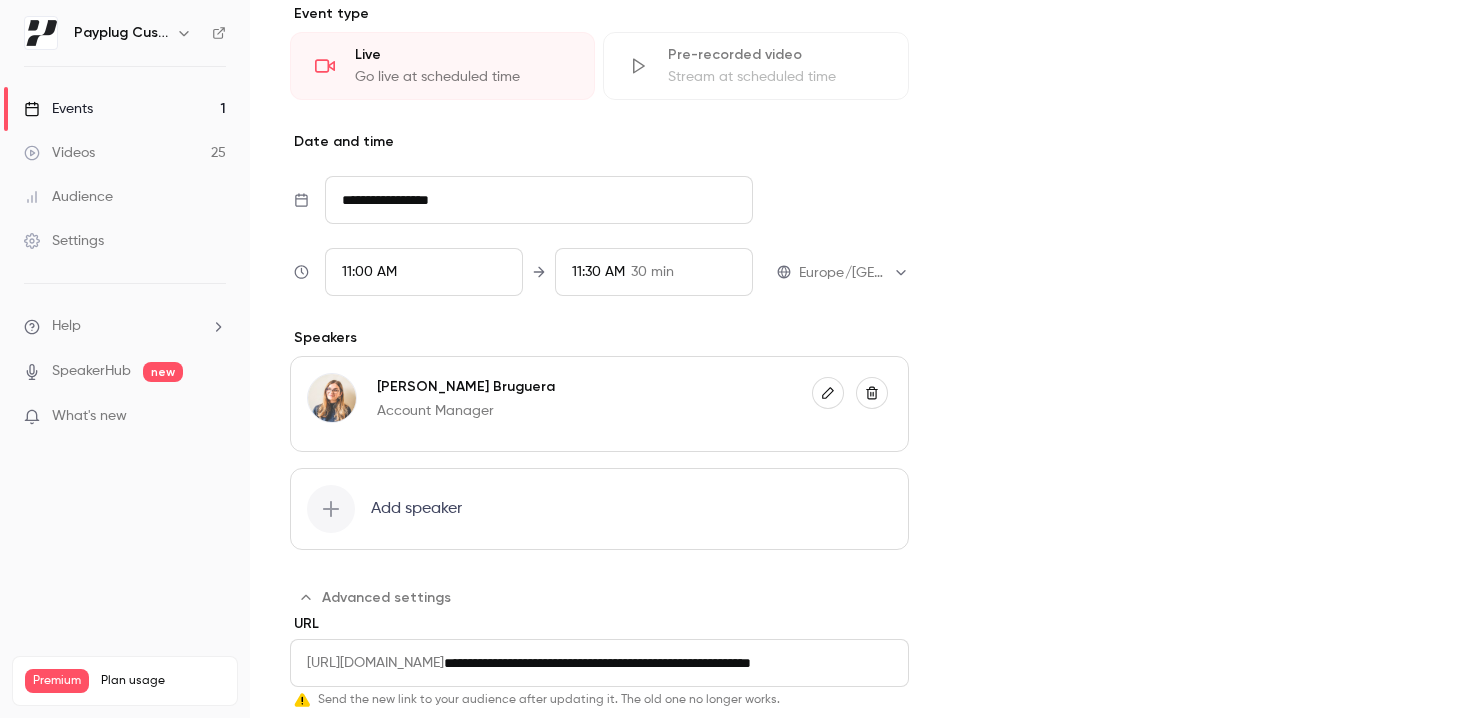 click on "**********" at bounding box center (676, 663) 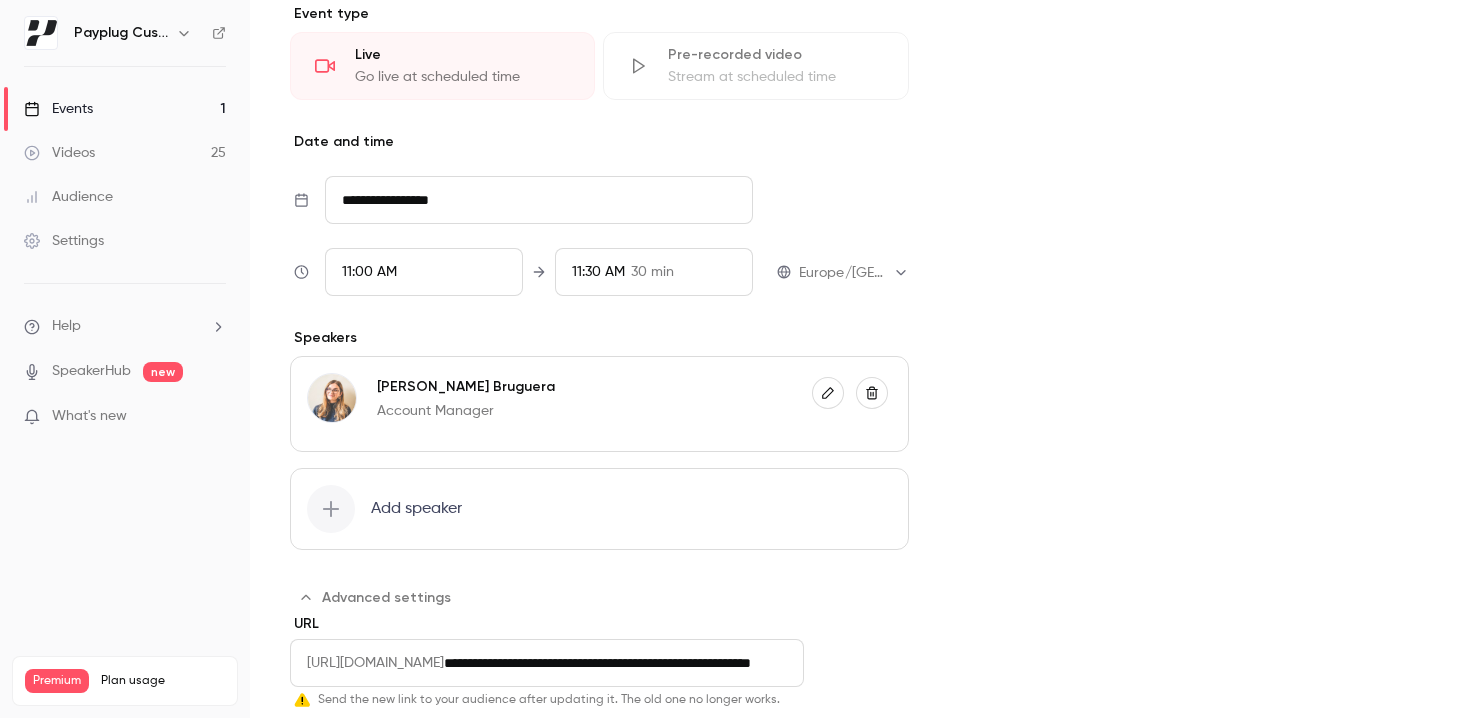 scroll, scrollTop: 0, scrollLeft: 114, axis: horizontal 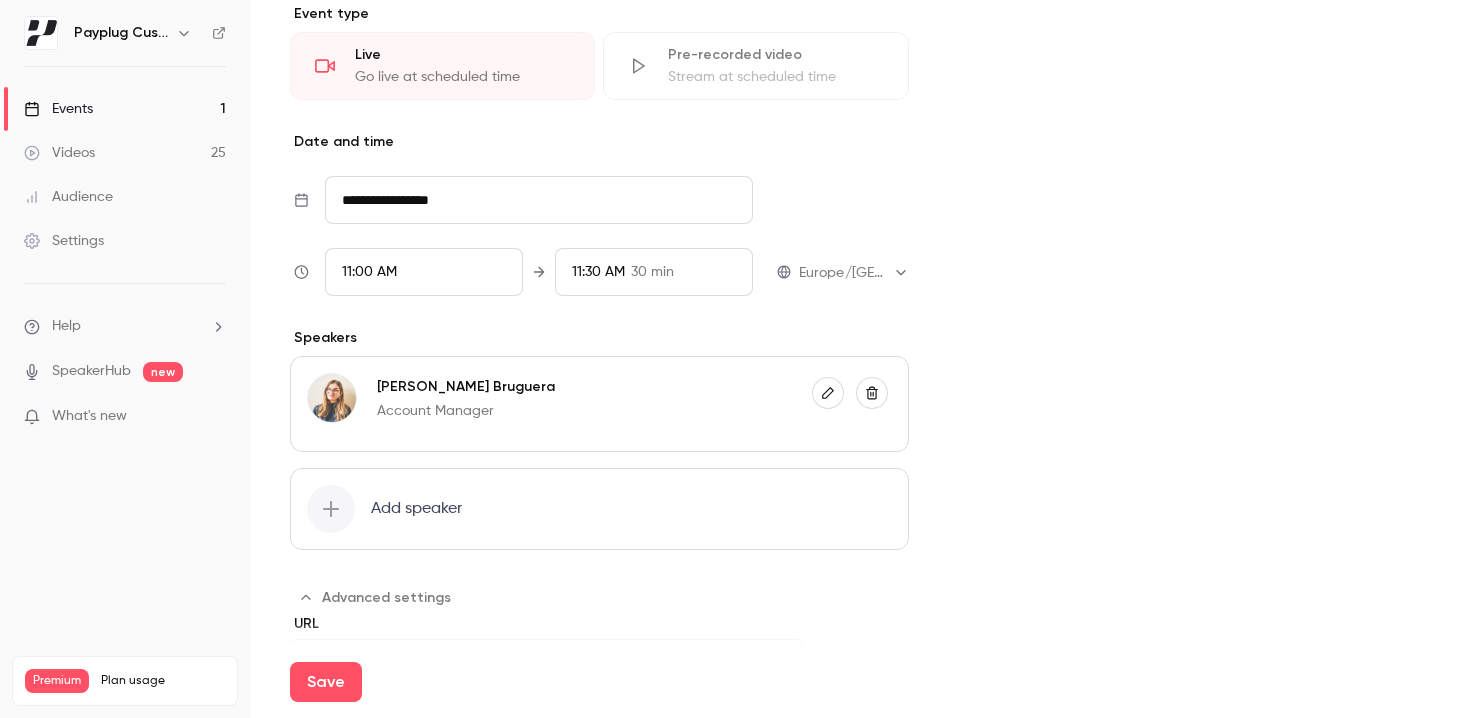 click on "Cover image" at bounding box center [1189, 201] 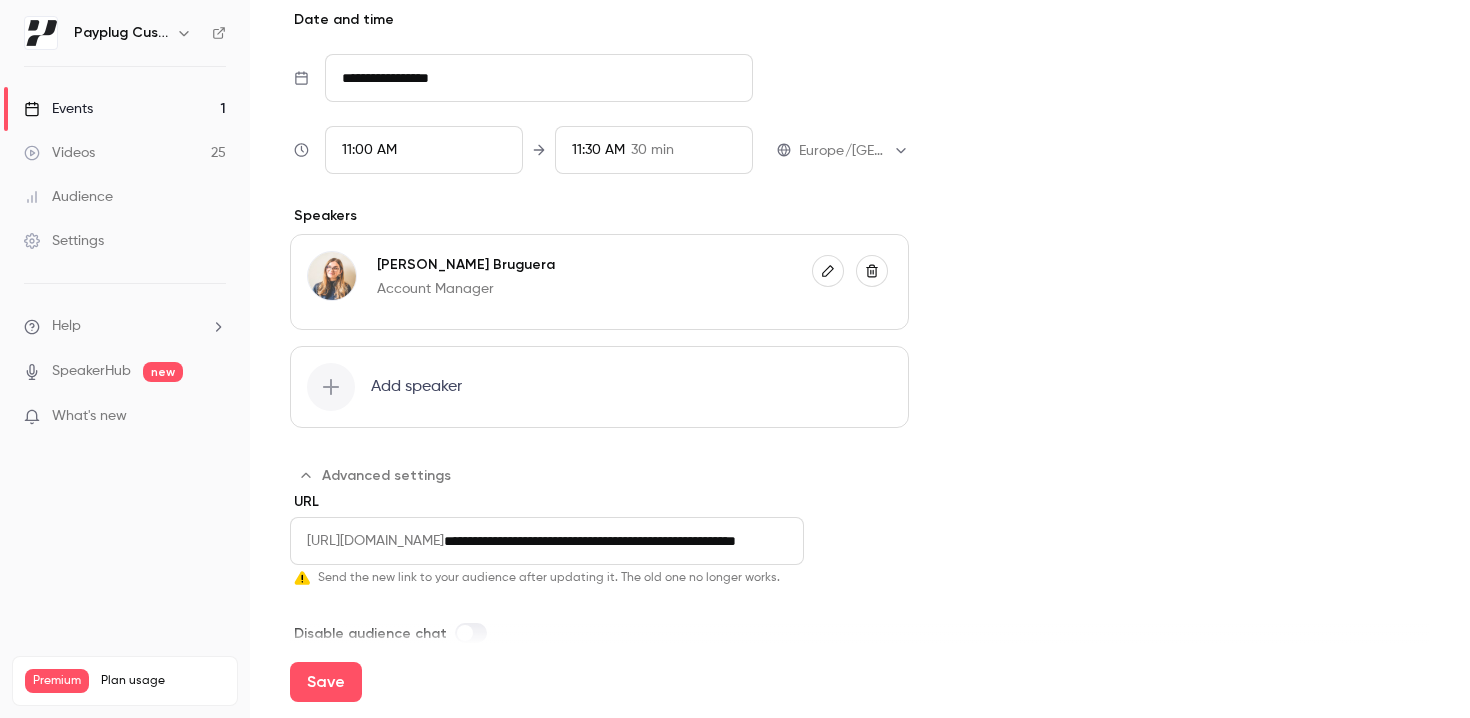scroll, scrollTop: 697, scrollLeft: 0, axis: vertical 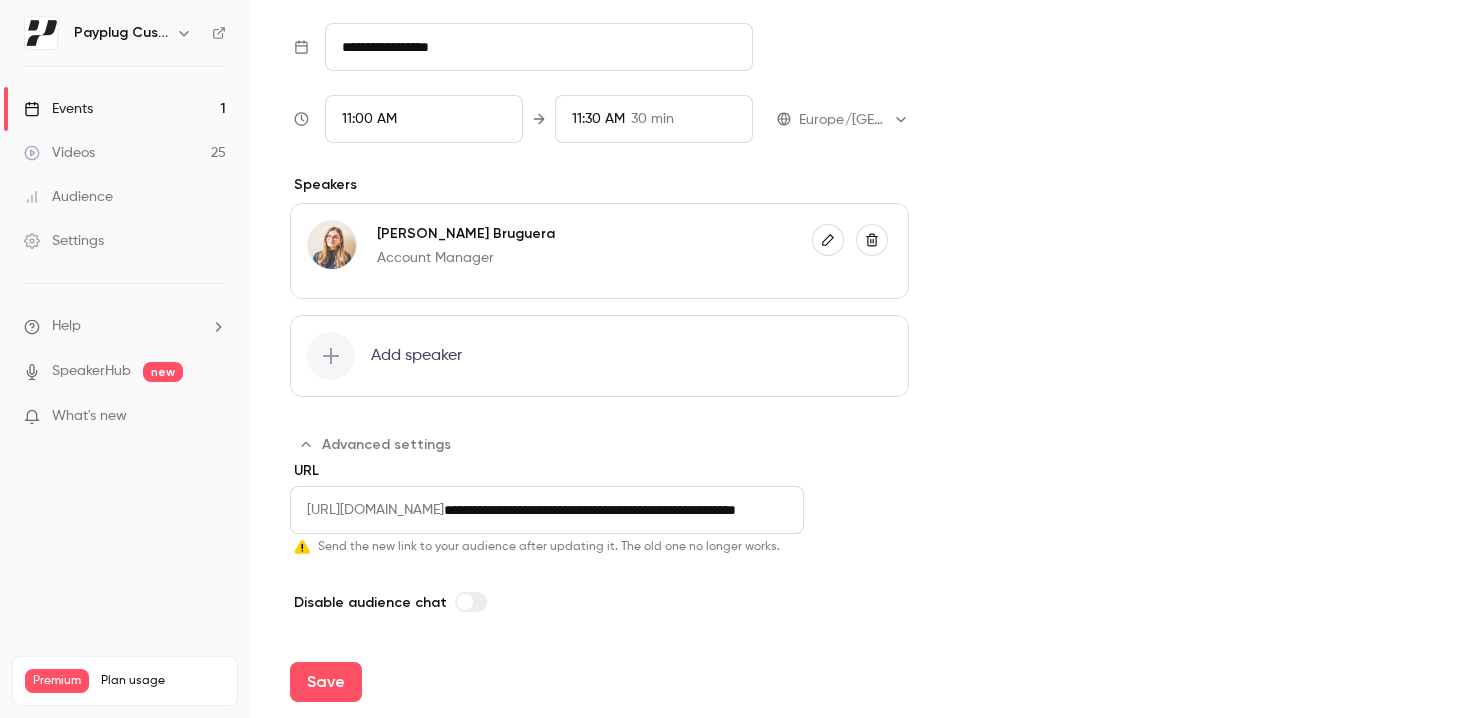 drag, startPoint x: 836, startPoint y: 520, endPoint x: 1027, endPoint y: 539, distance: 191.9427 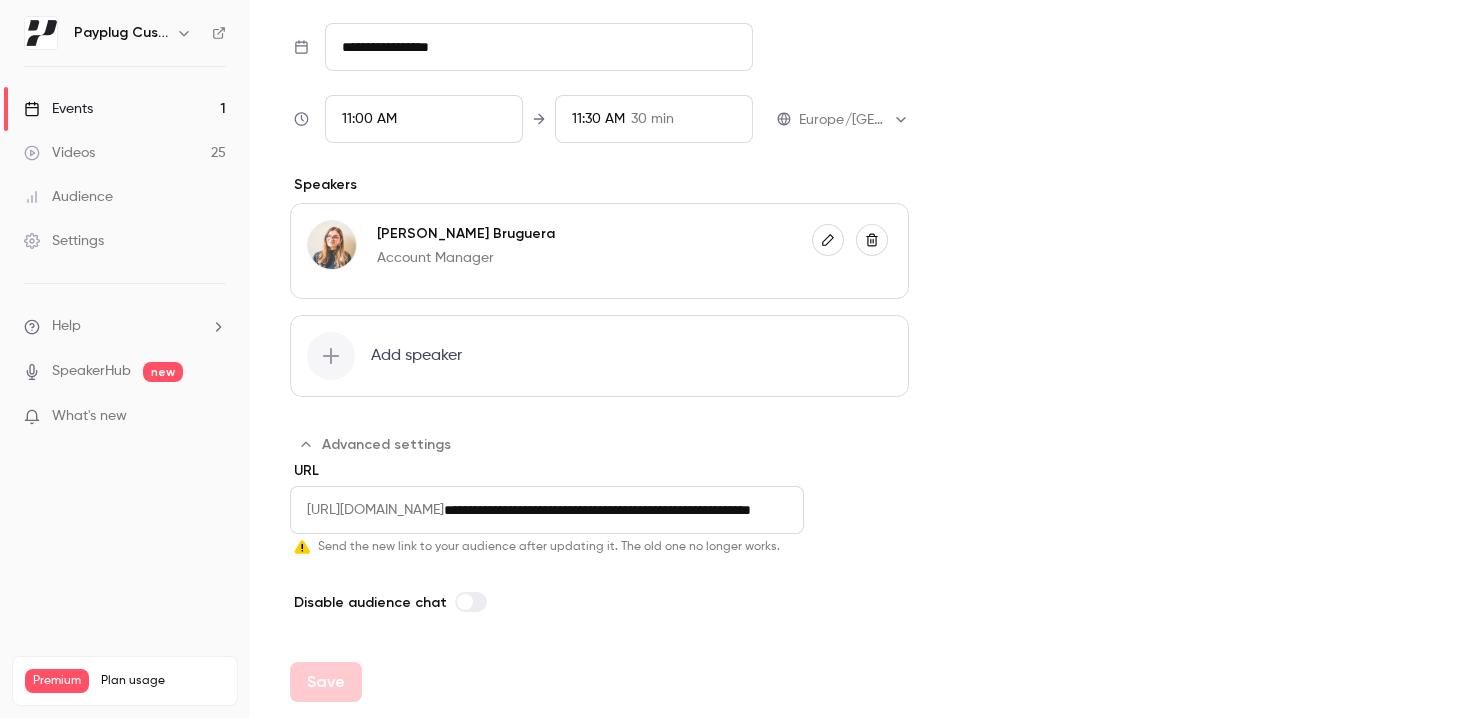 type on "**********" 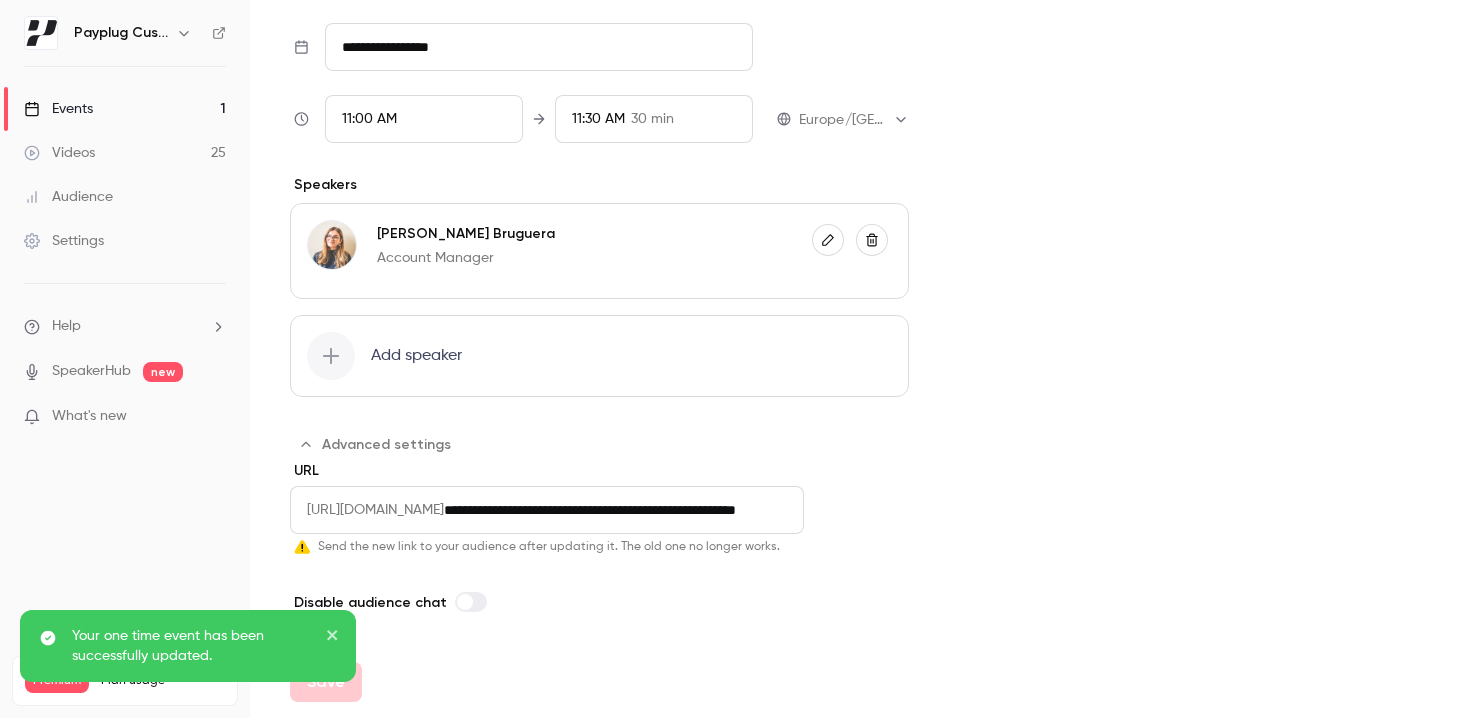 scroll, scrollTop: 0, scrollLeft: 0, axis: both 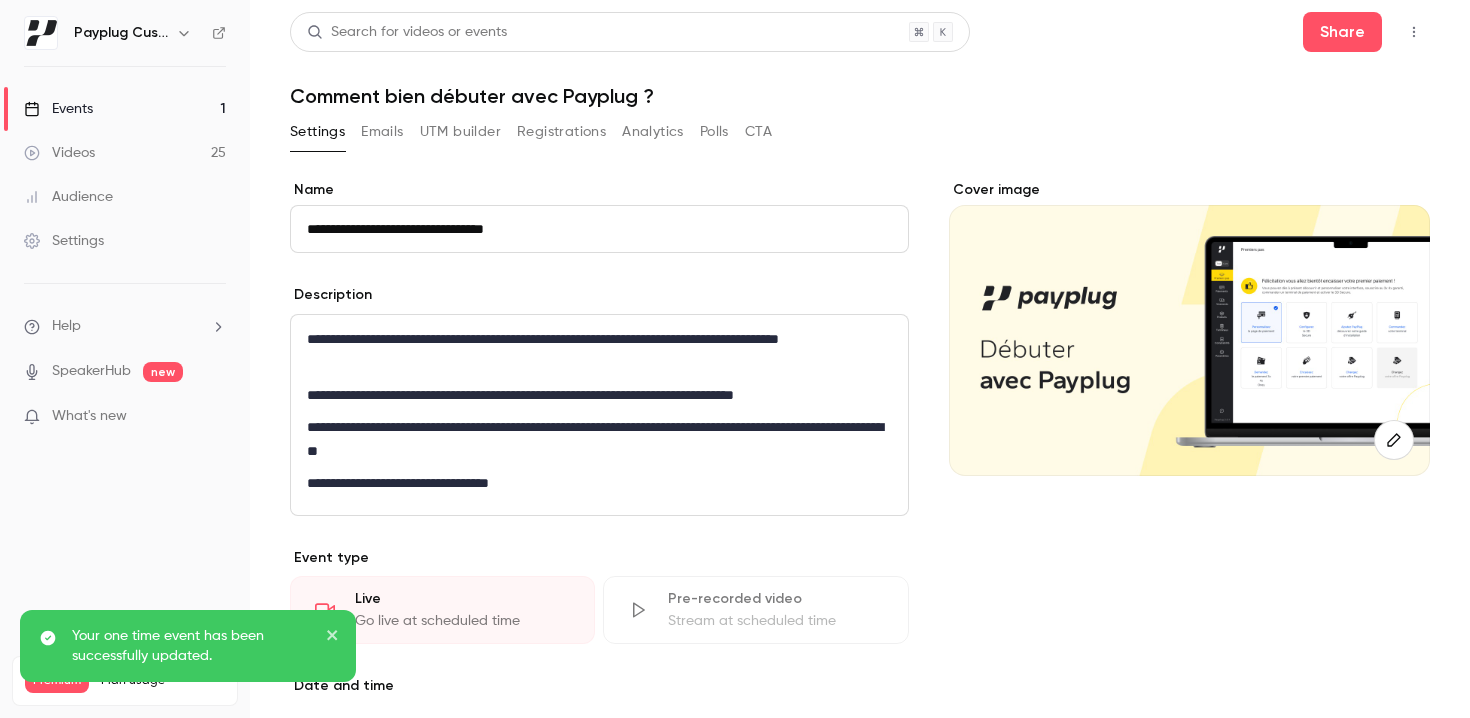 click on "Events 1" at bounding box center (125, 109) 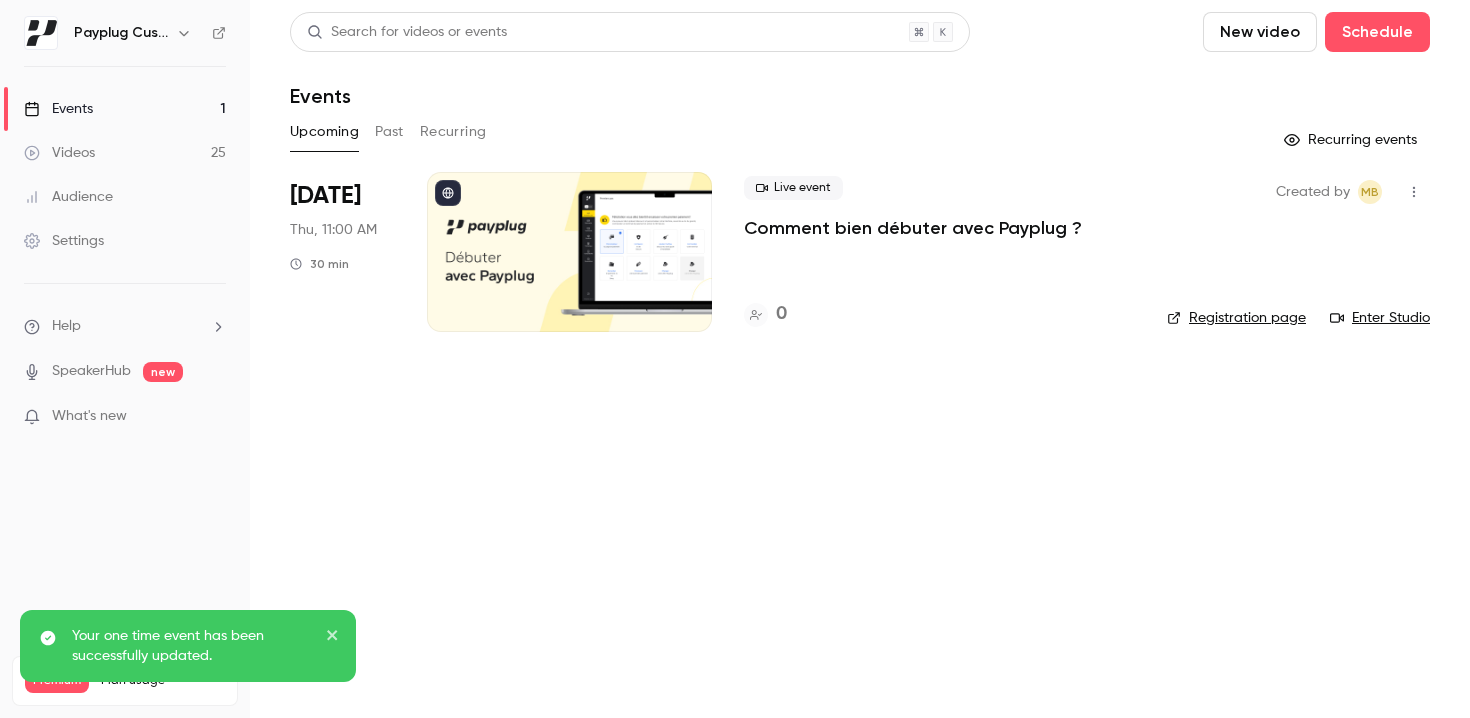 click on "Videos 25" at bounding box center (125, 153) 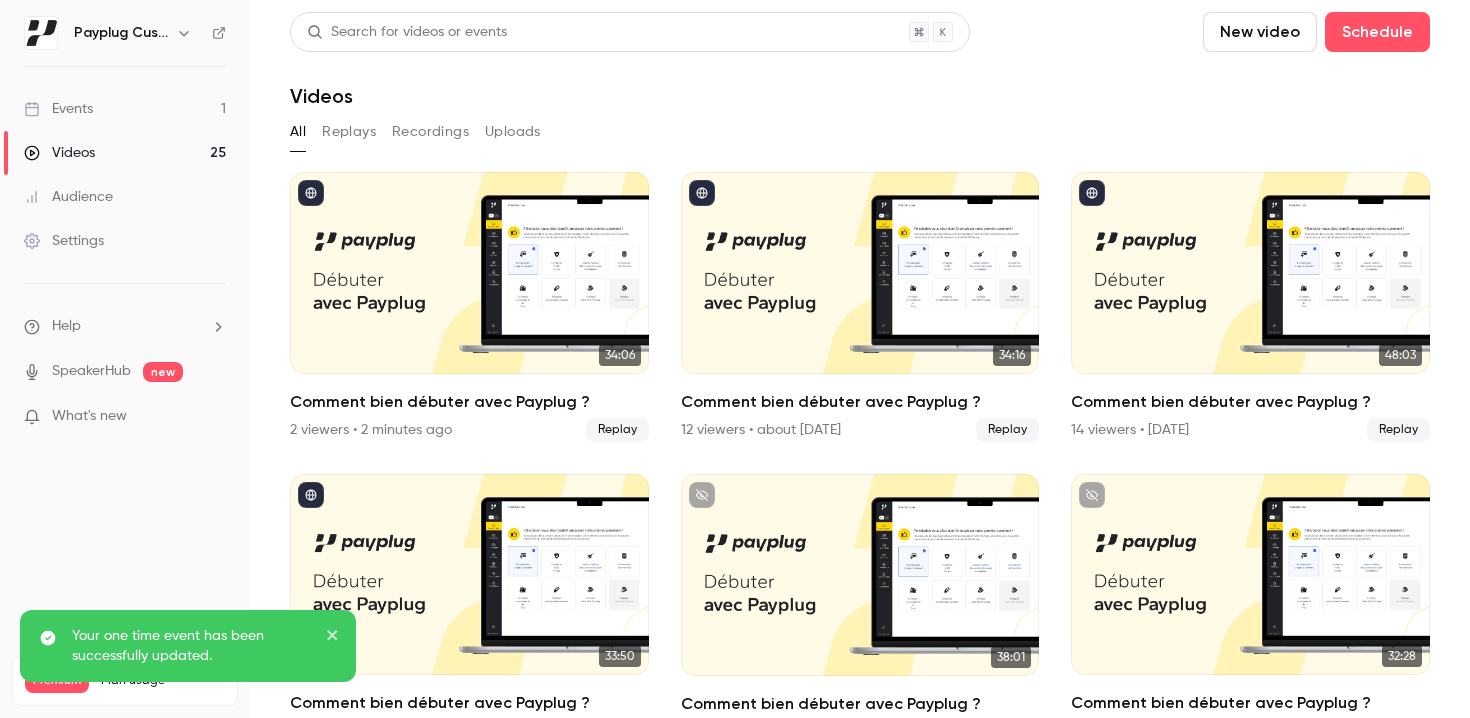 click on "Events 1" at bounding box center (125, 109) 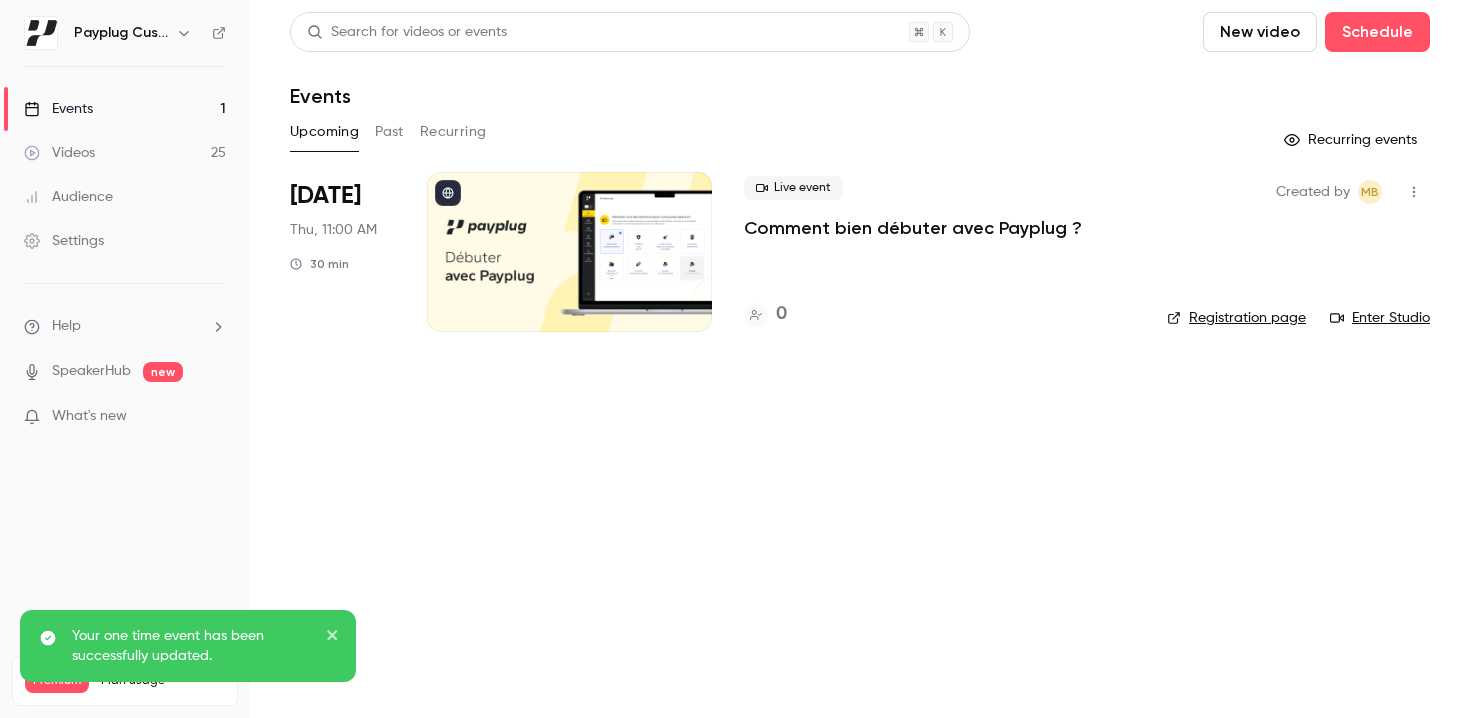 click on "Comment bien débuter avec Payplug ?" at bounding box center (913, 228) 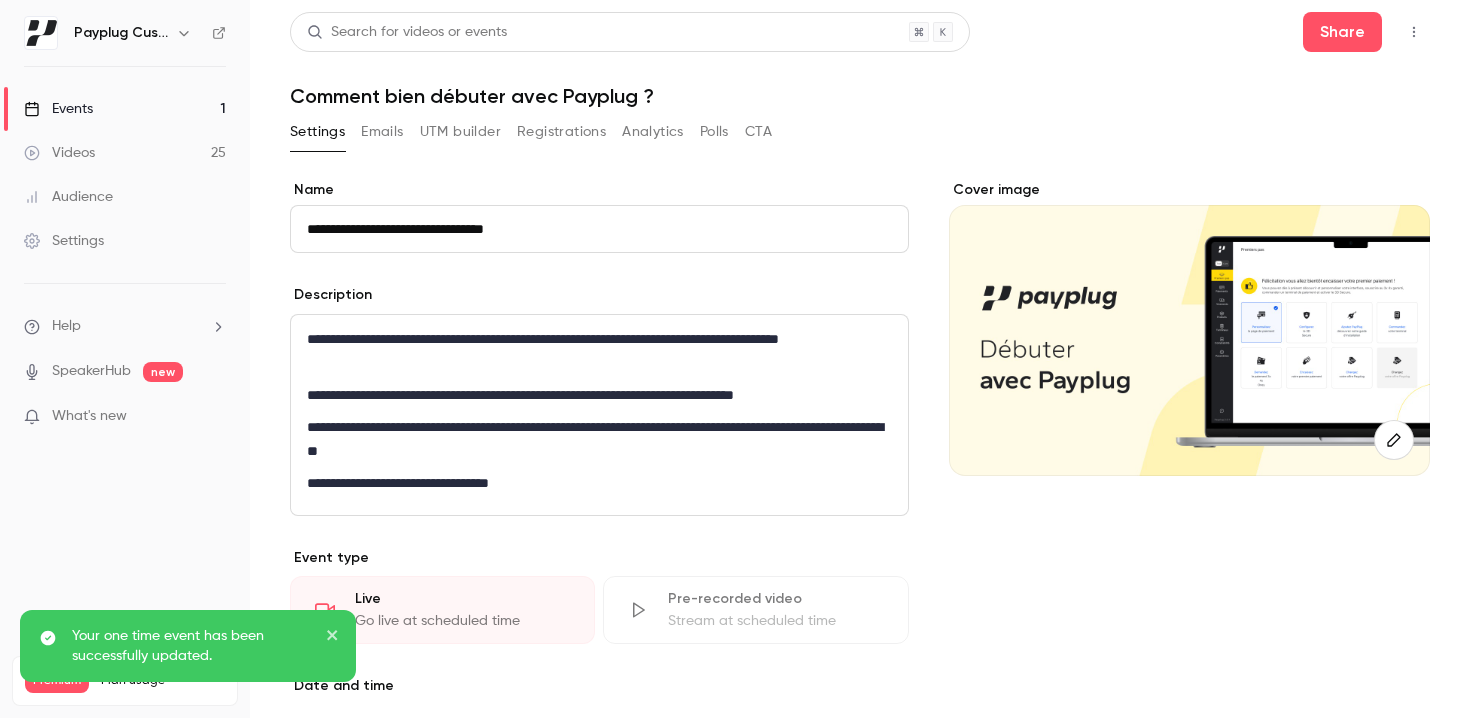 drag, startPoint x: 145, startPoint y: 108, endPoint x: 252, endPoint y: 125, distance: 108.34205 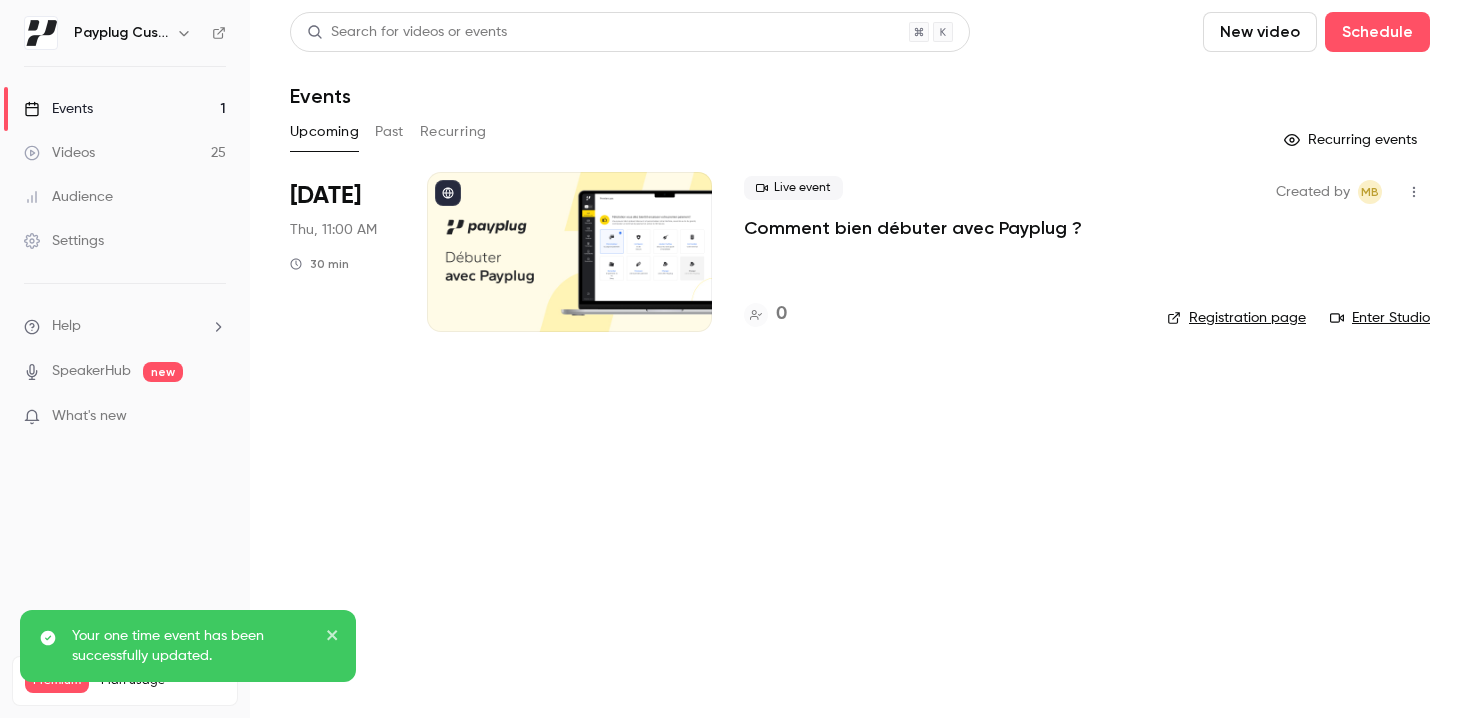 click on "Registration page" at bounding box center [1236, 318] 